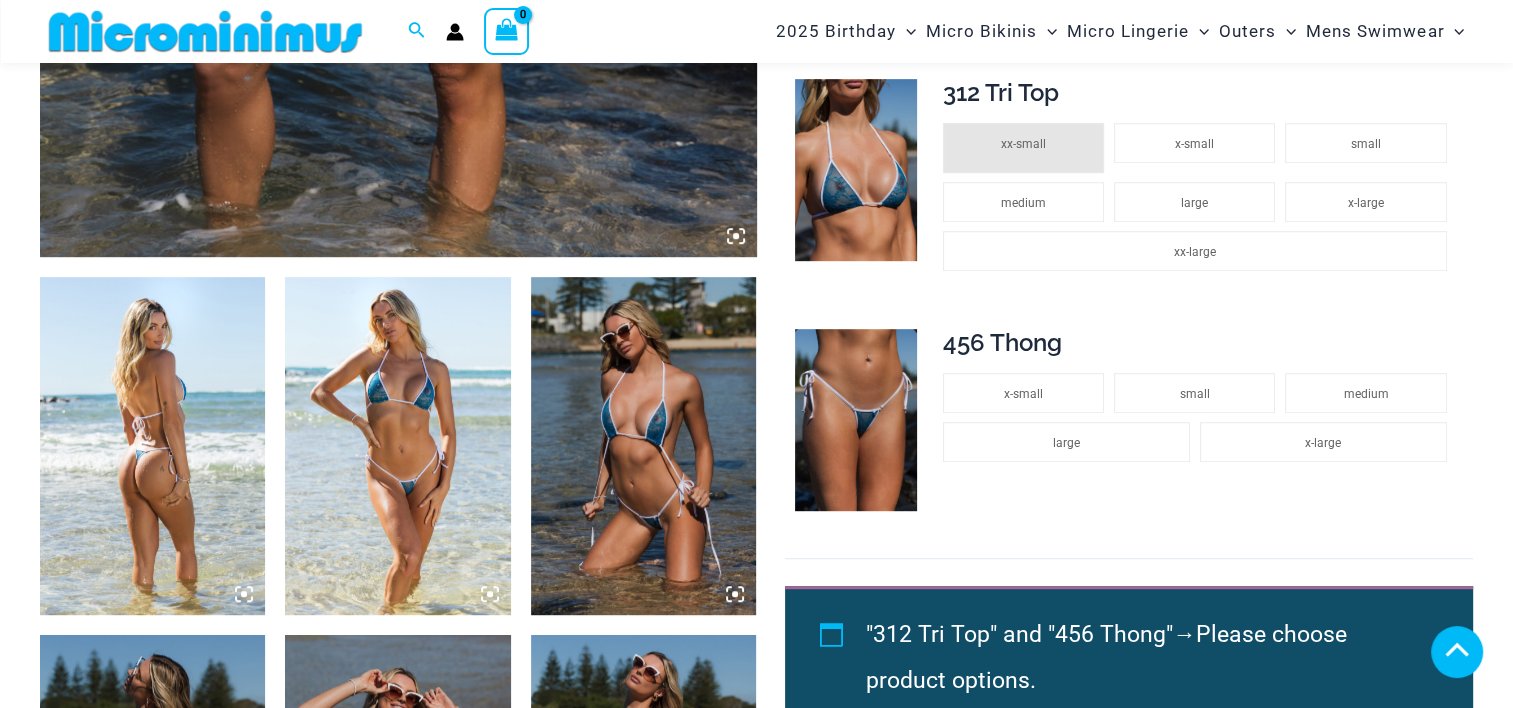 scroll, scrollTop: 1655, scrollLeft: 0, axis: vertical 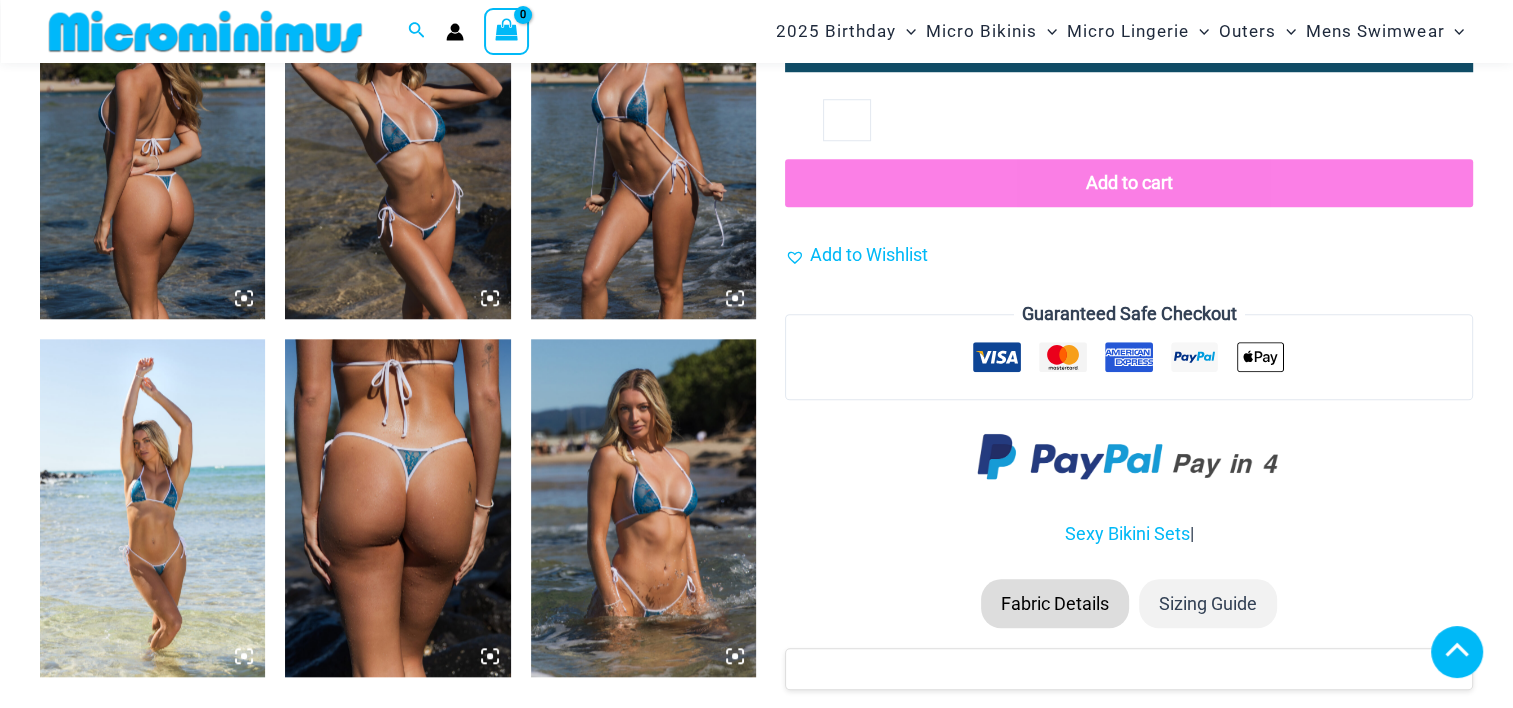 click at bounding box center [643, 508] 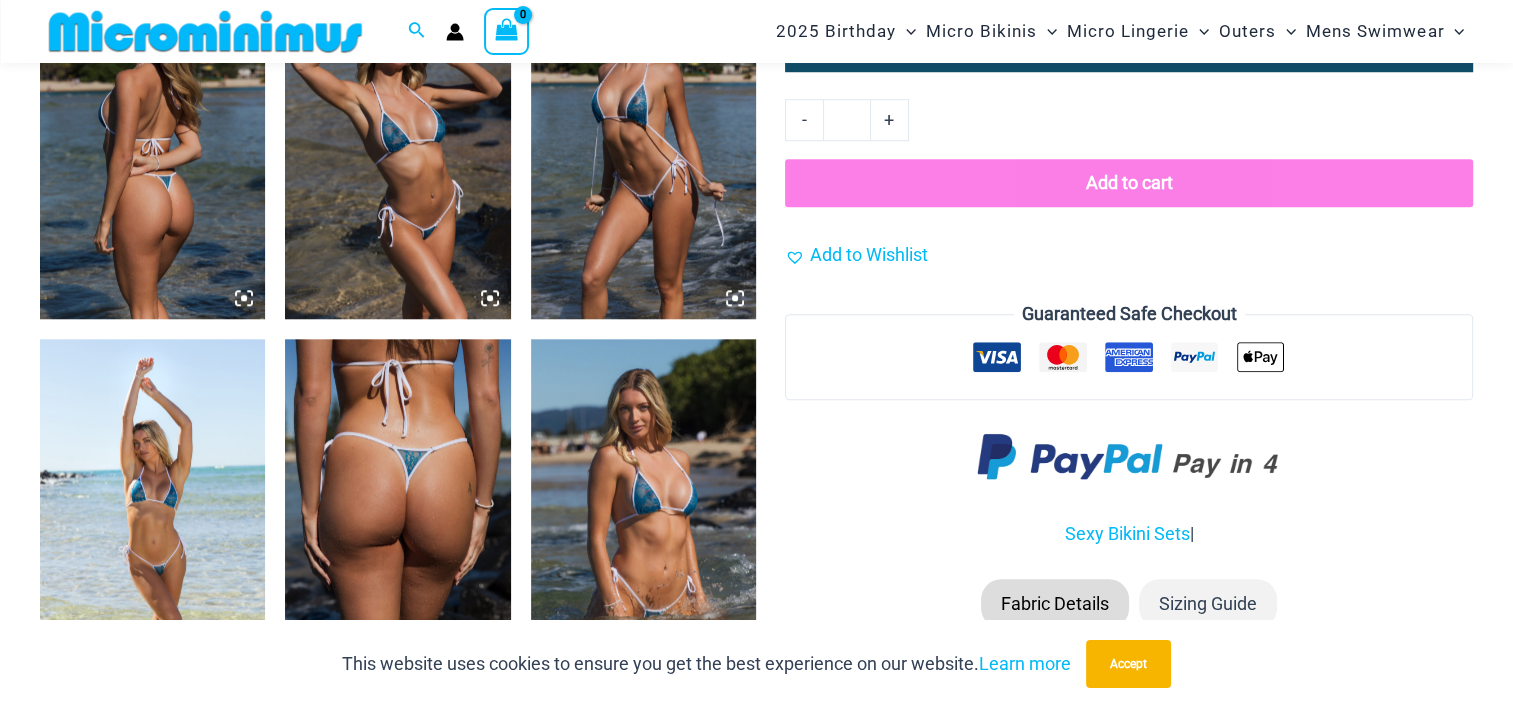 click at bounding box center [643, 508] 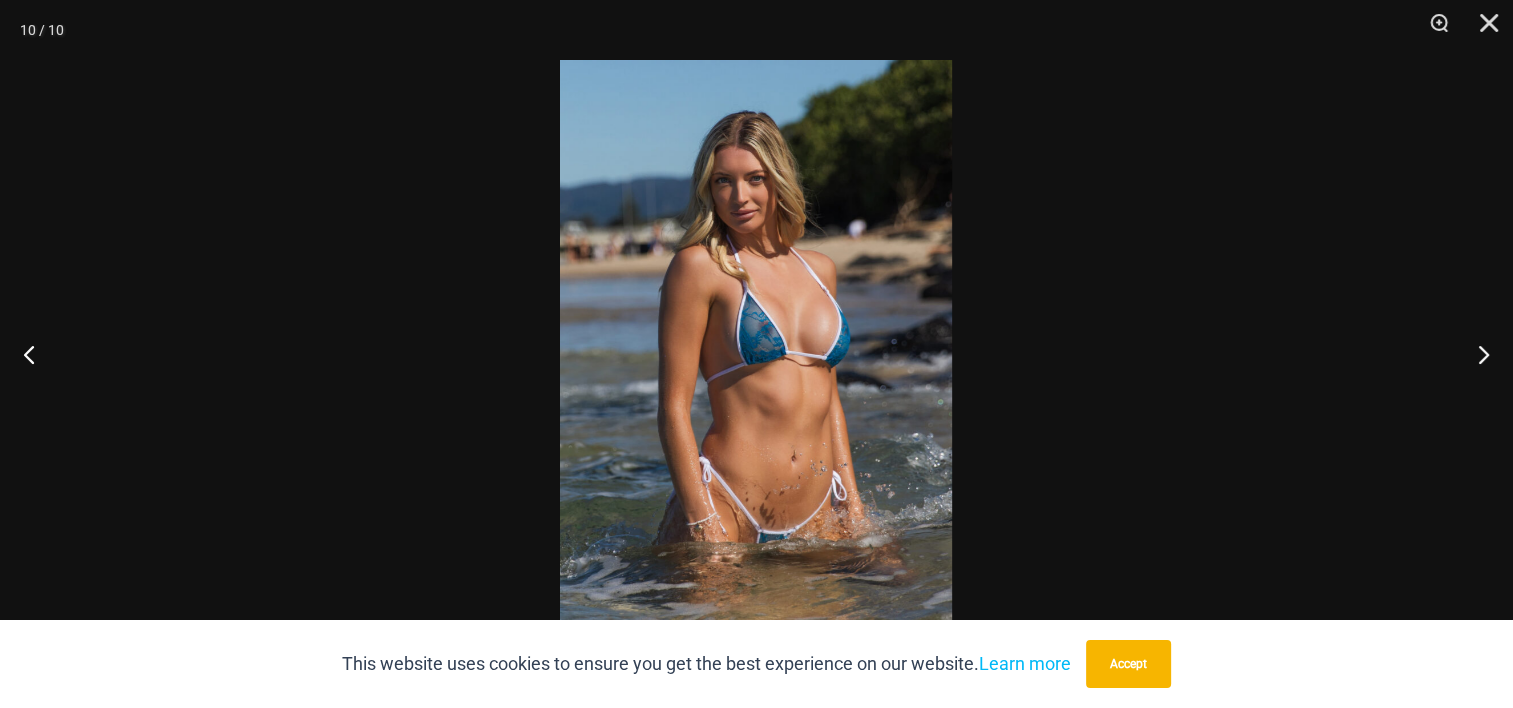 click at bounding box center [756, 354] 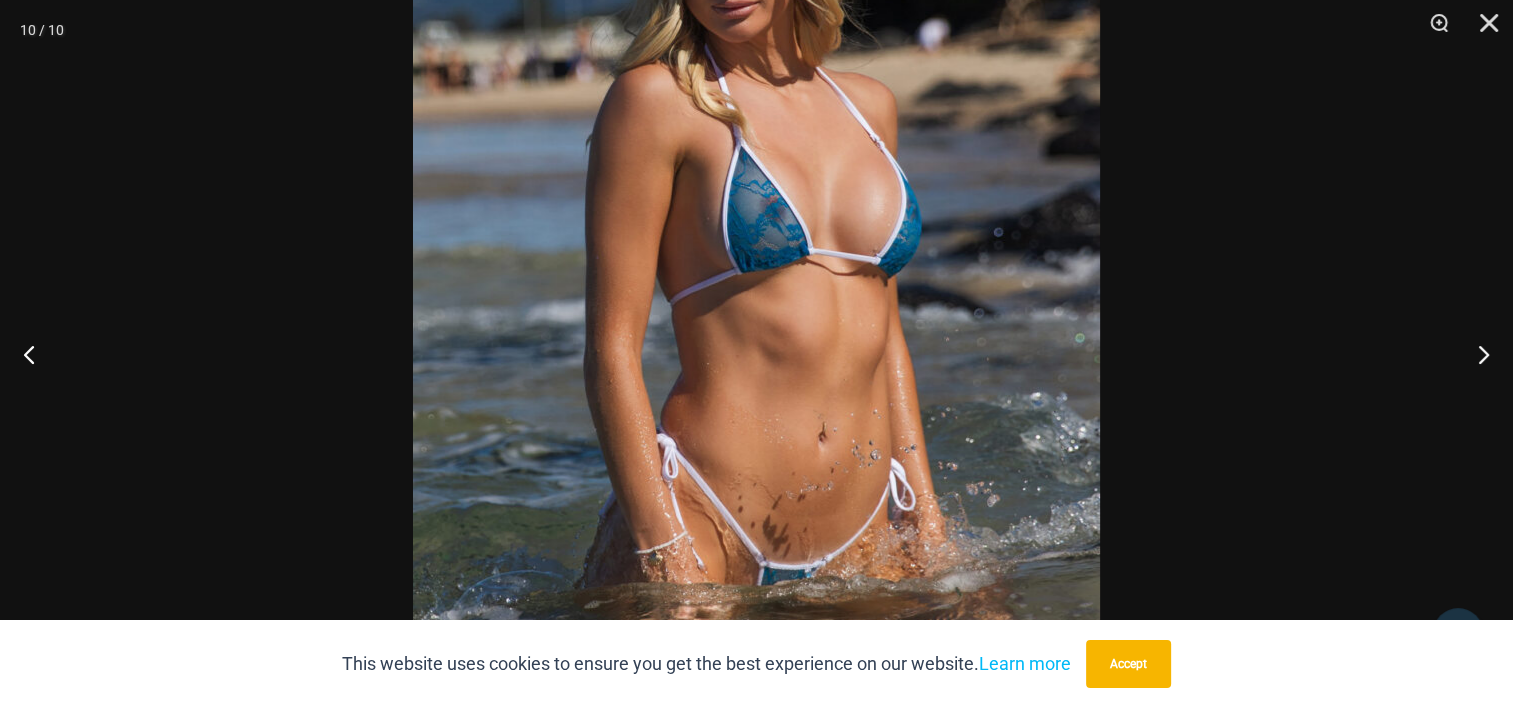 click at bounding box center [756, 354] 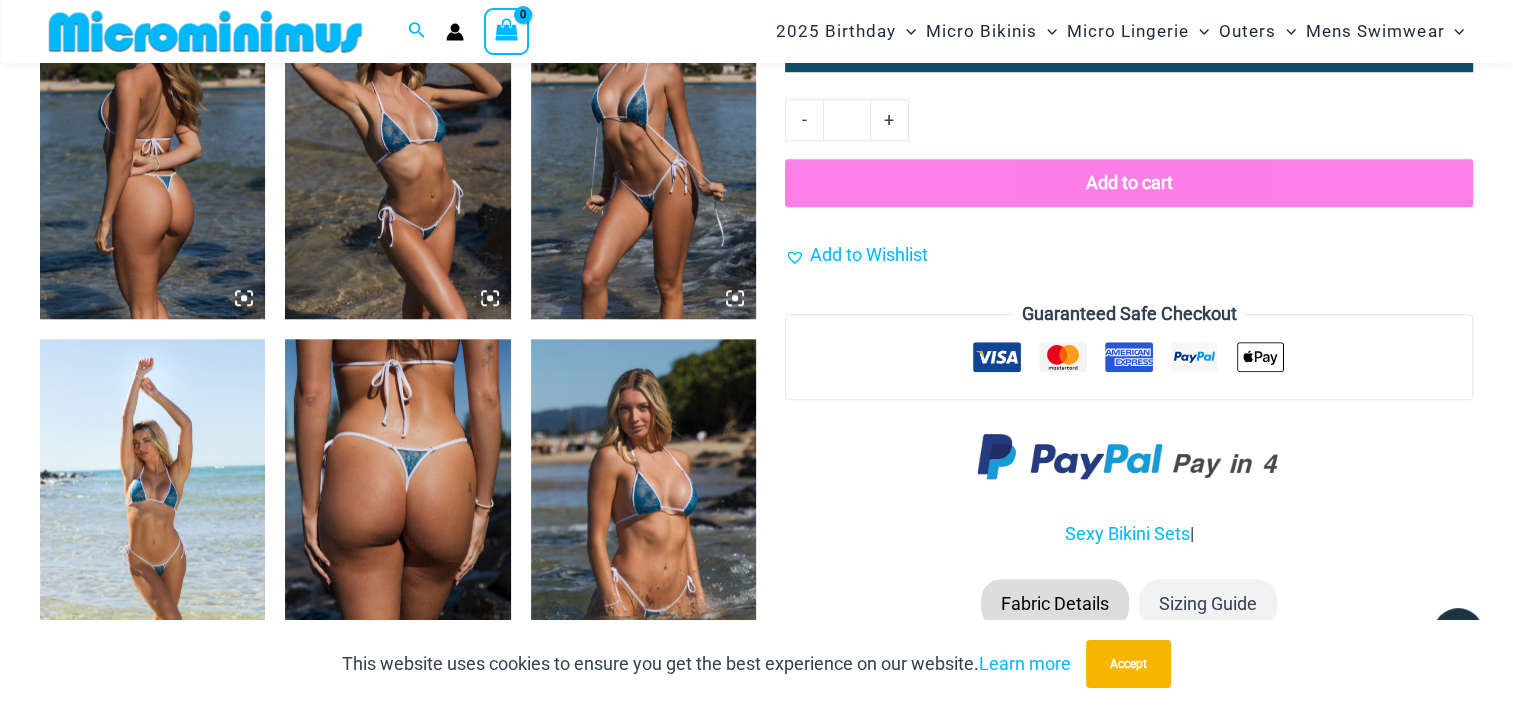 click at bounding box center [397, 508] 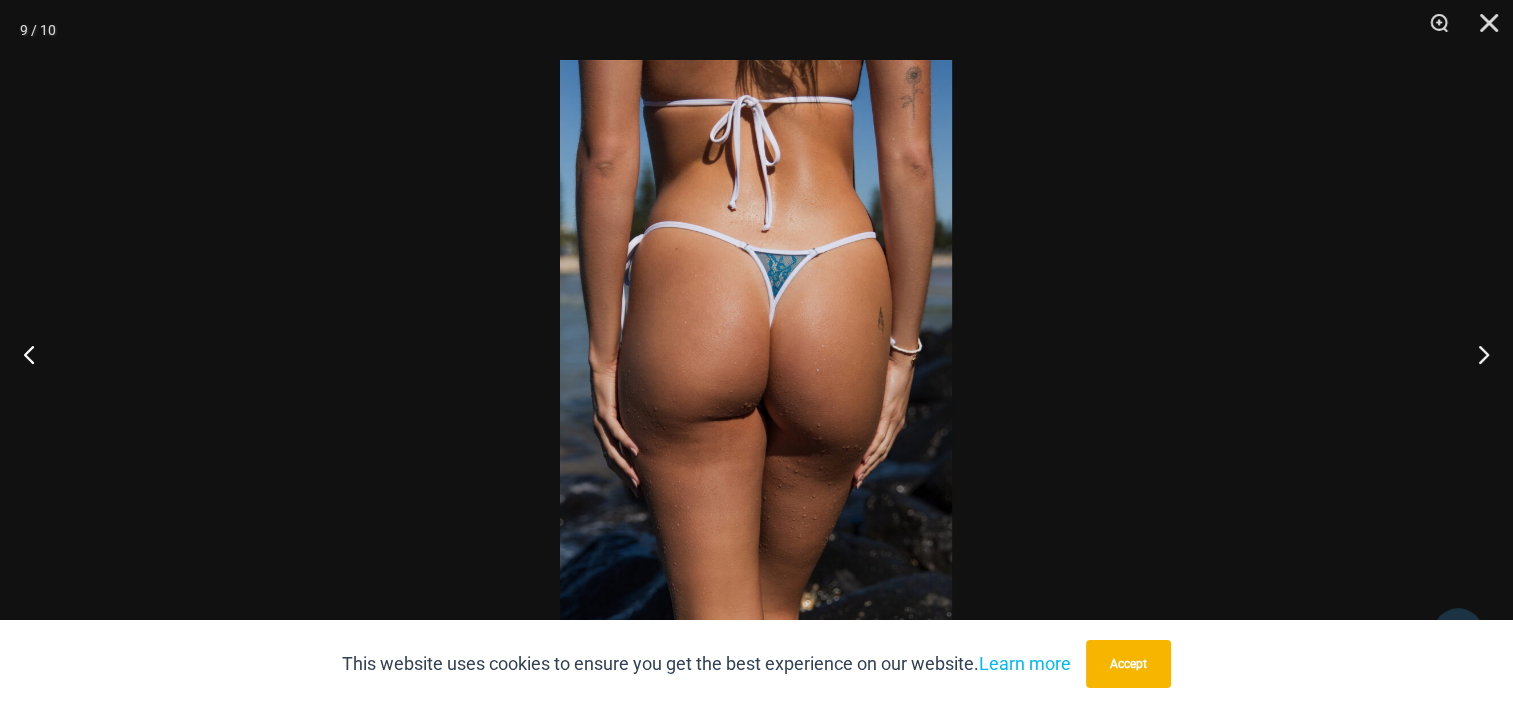 click at bounding box center [756, 354] 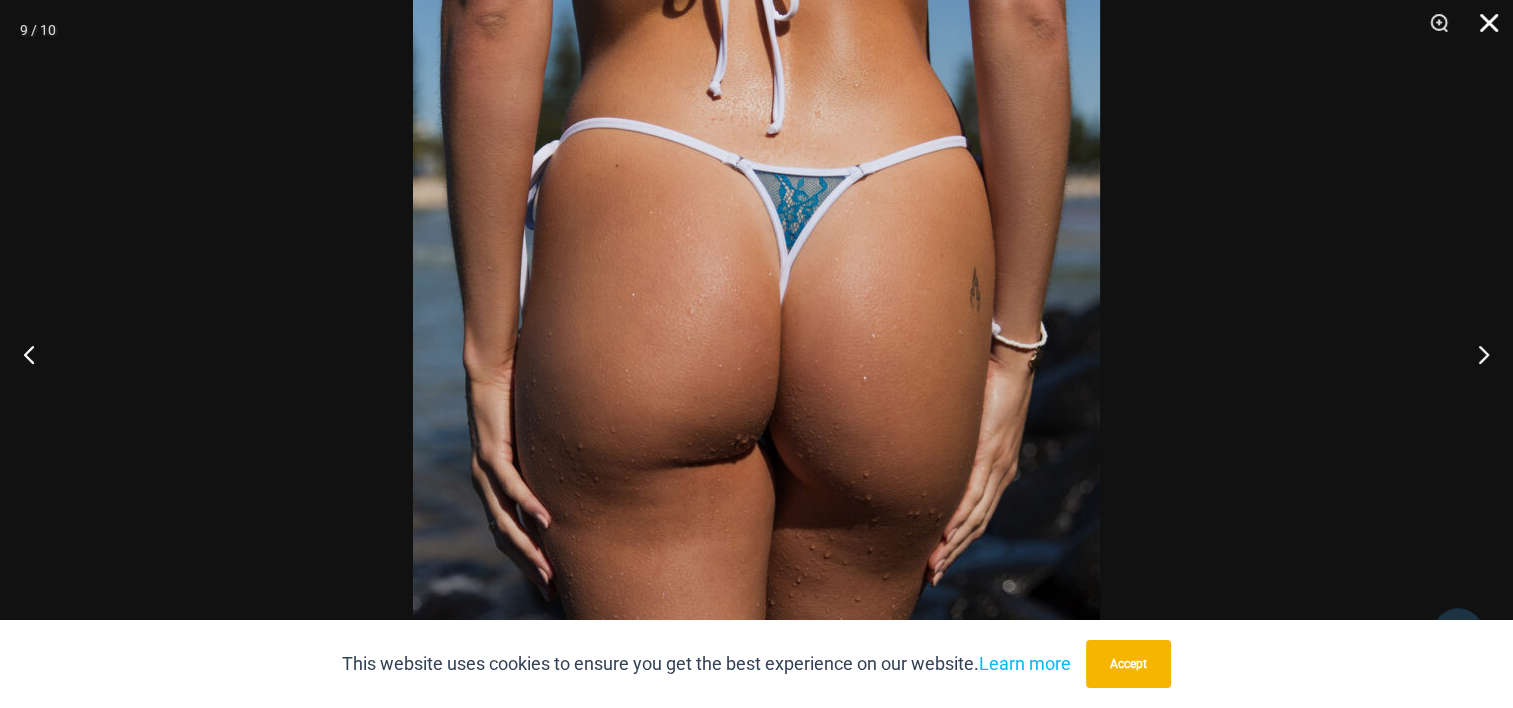 click at bounding box center (1482, 30) 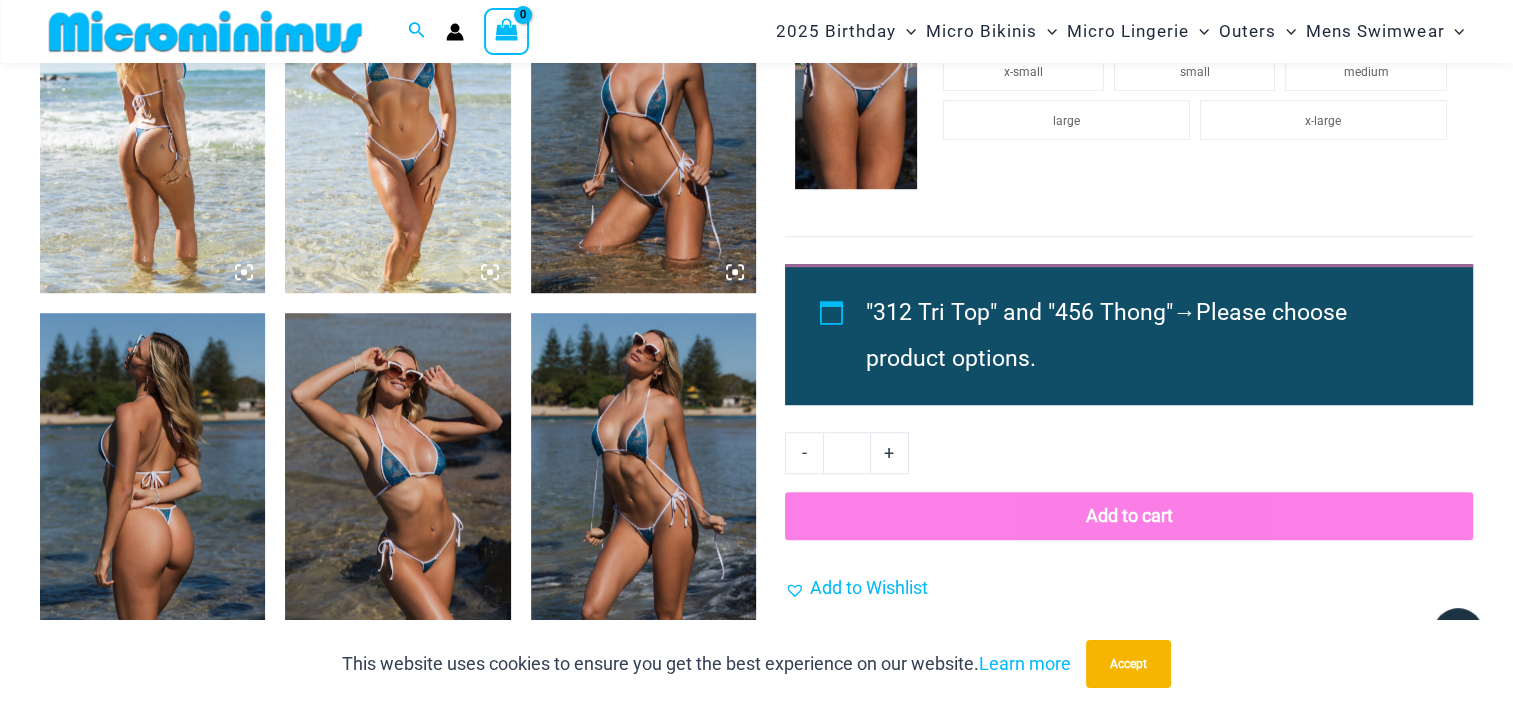scroll, scrollTop: 988, scrollLeft: 0, axis: vertical 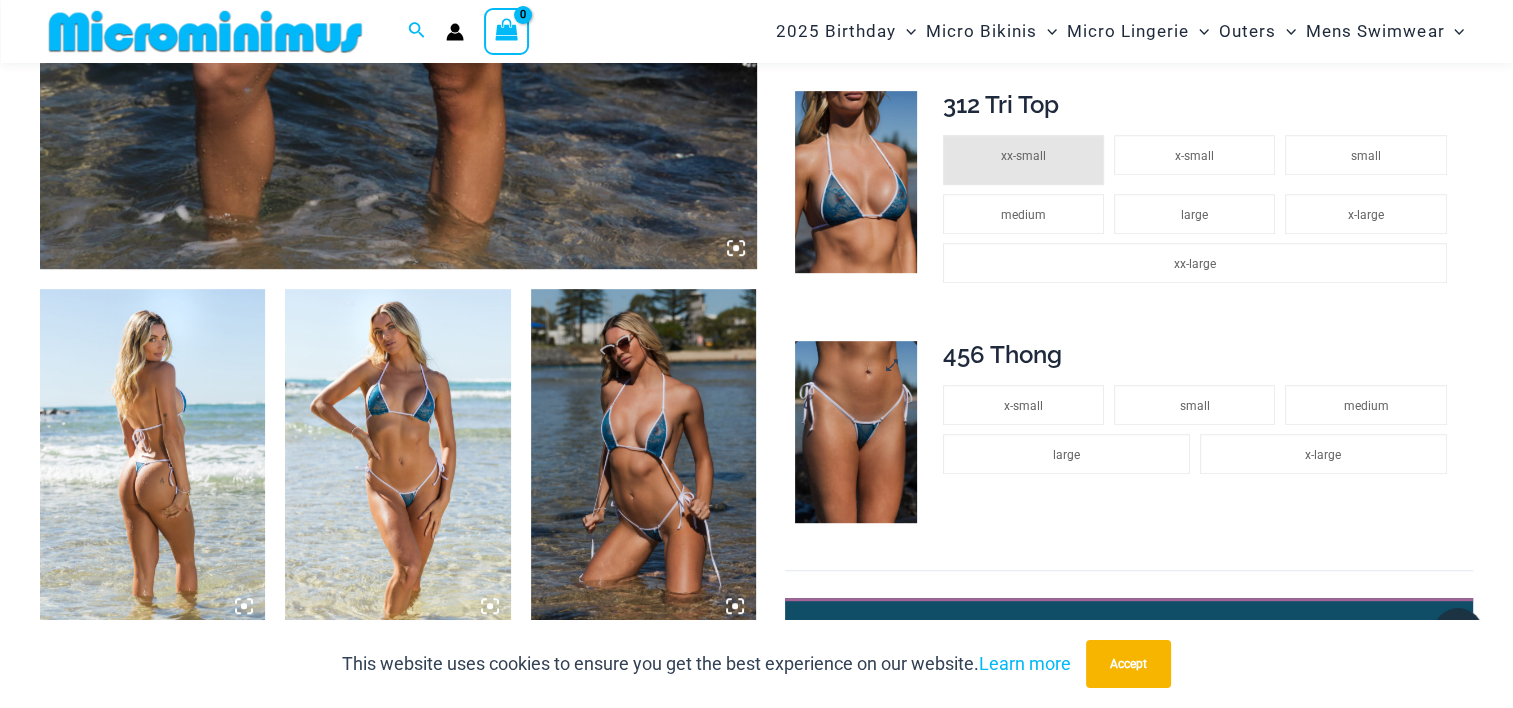 click at bounding box center [855, 432] 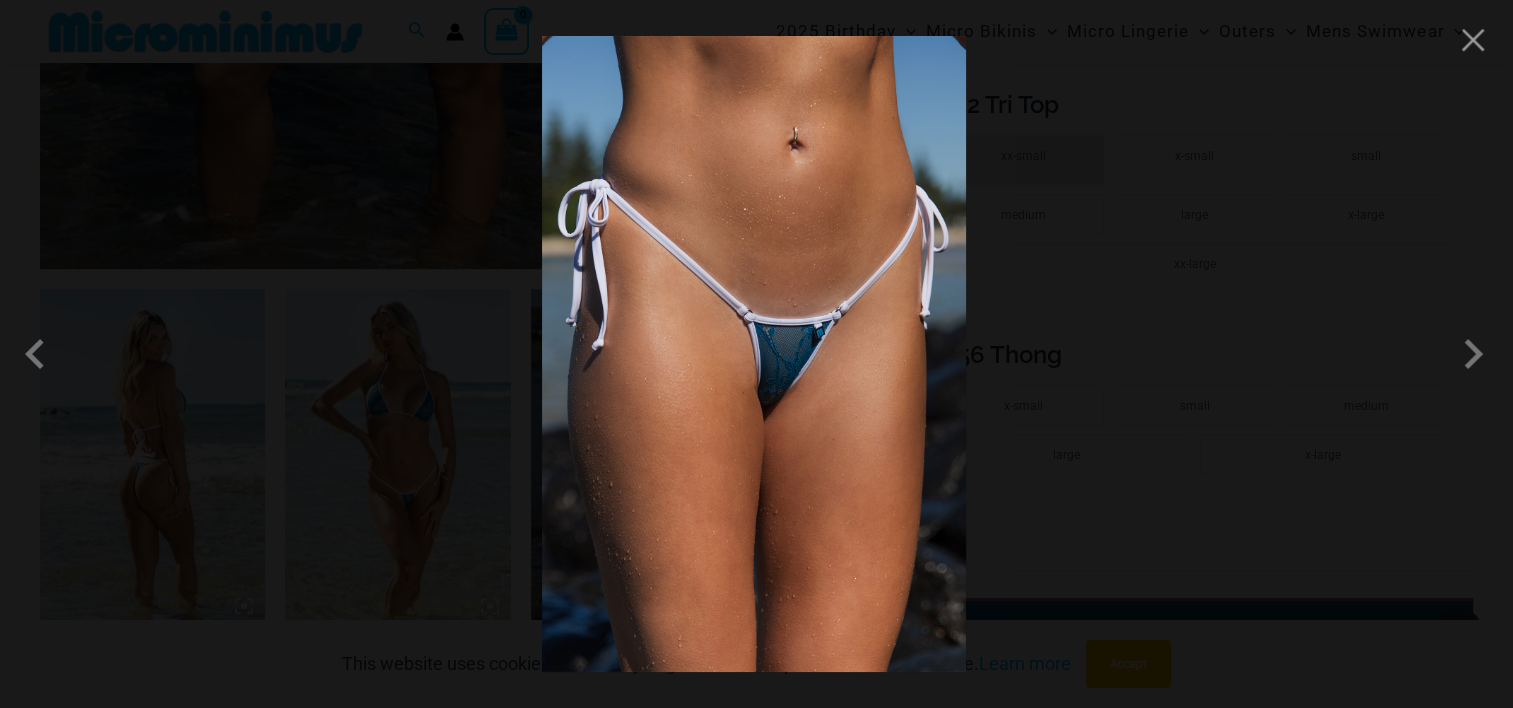 click at bounding box center (754, 354) 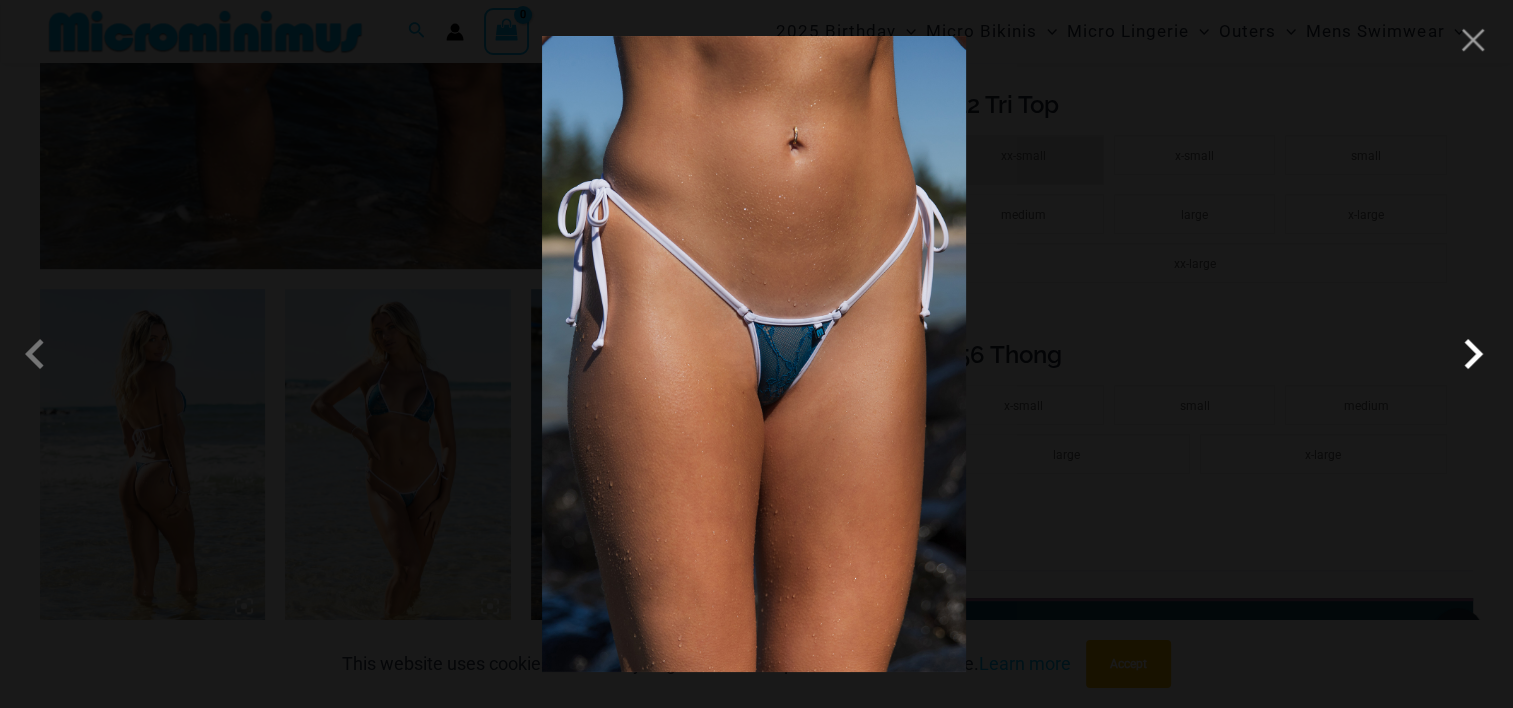 click at bounding box center [1473, 354] 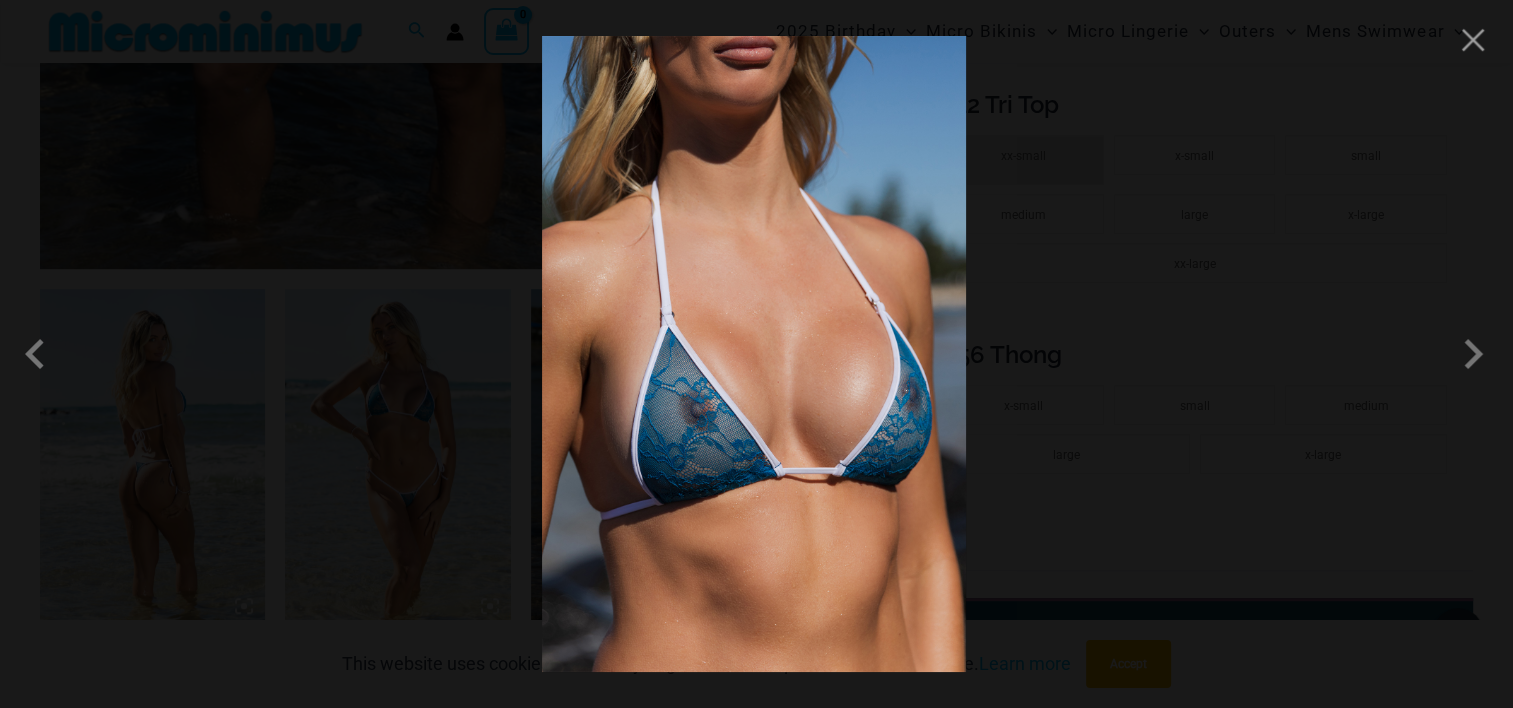 click at bounding box center (754, 354) 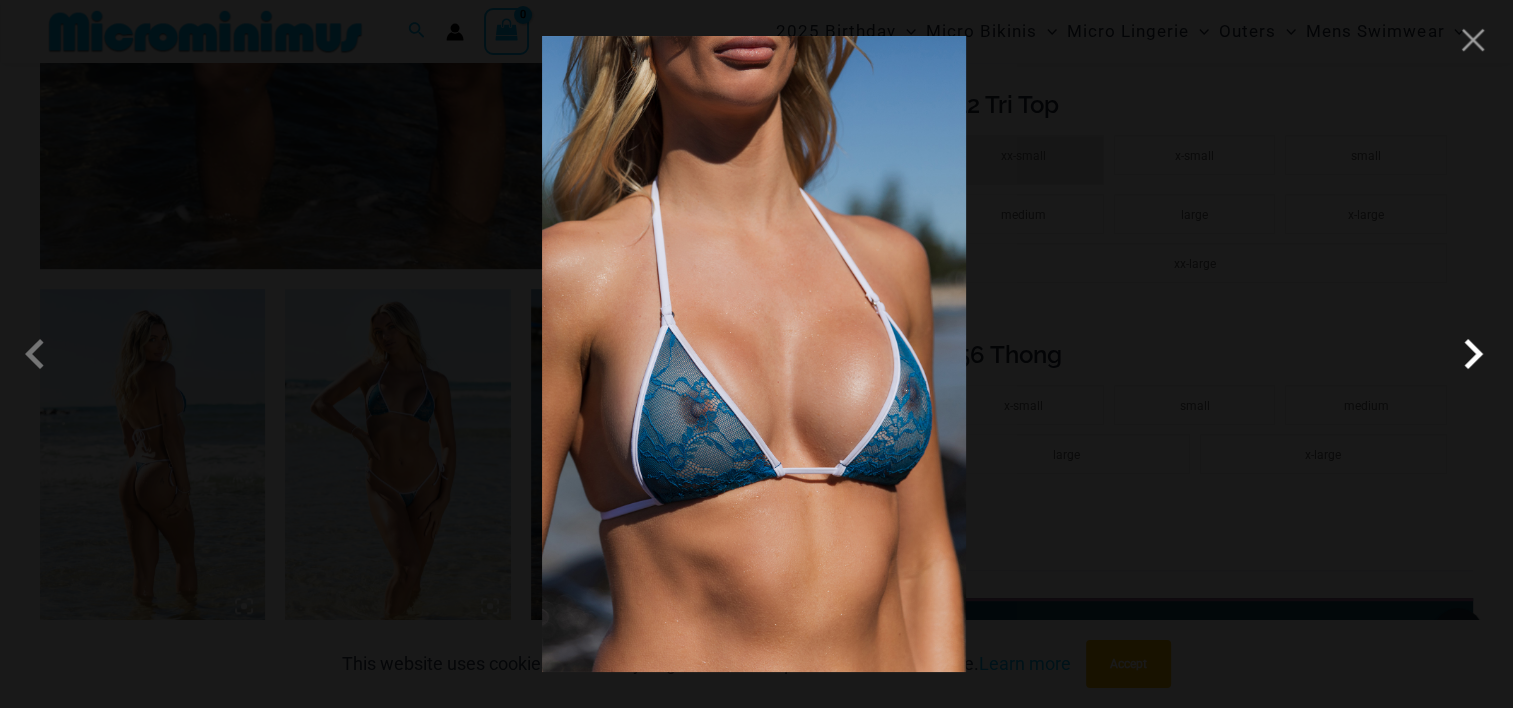 click at bounding box center (1473, 354) 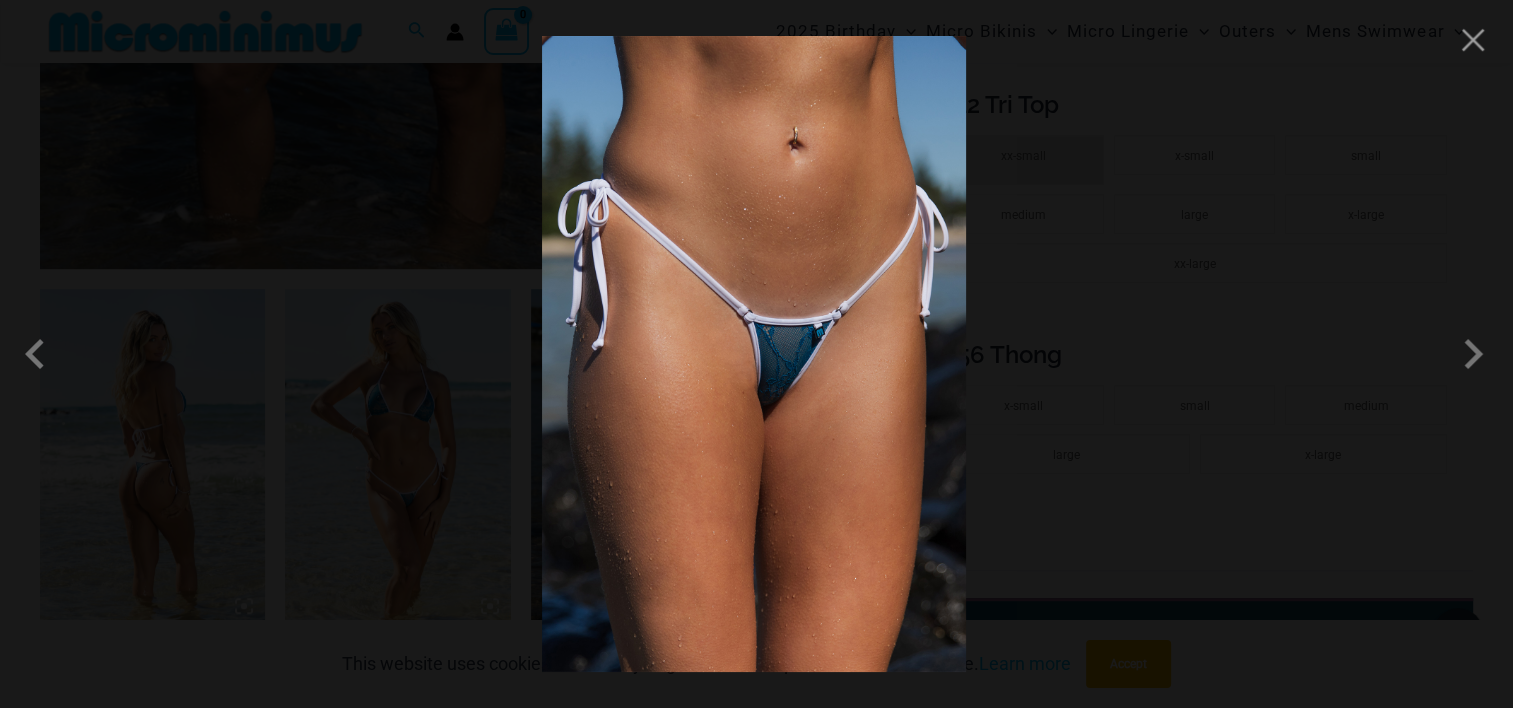 click at bounding box center [754, 354] 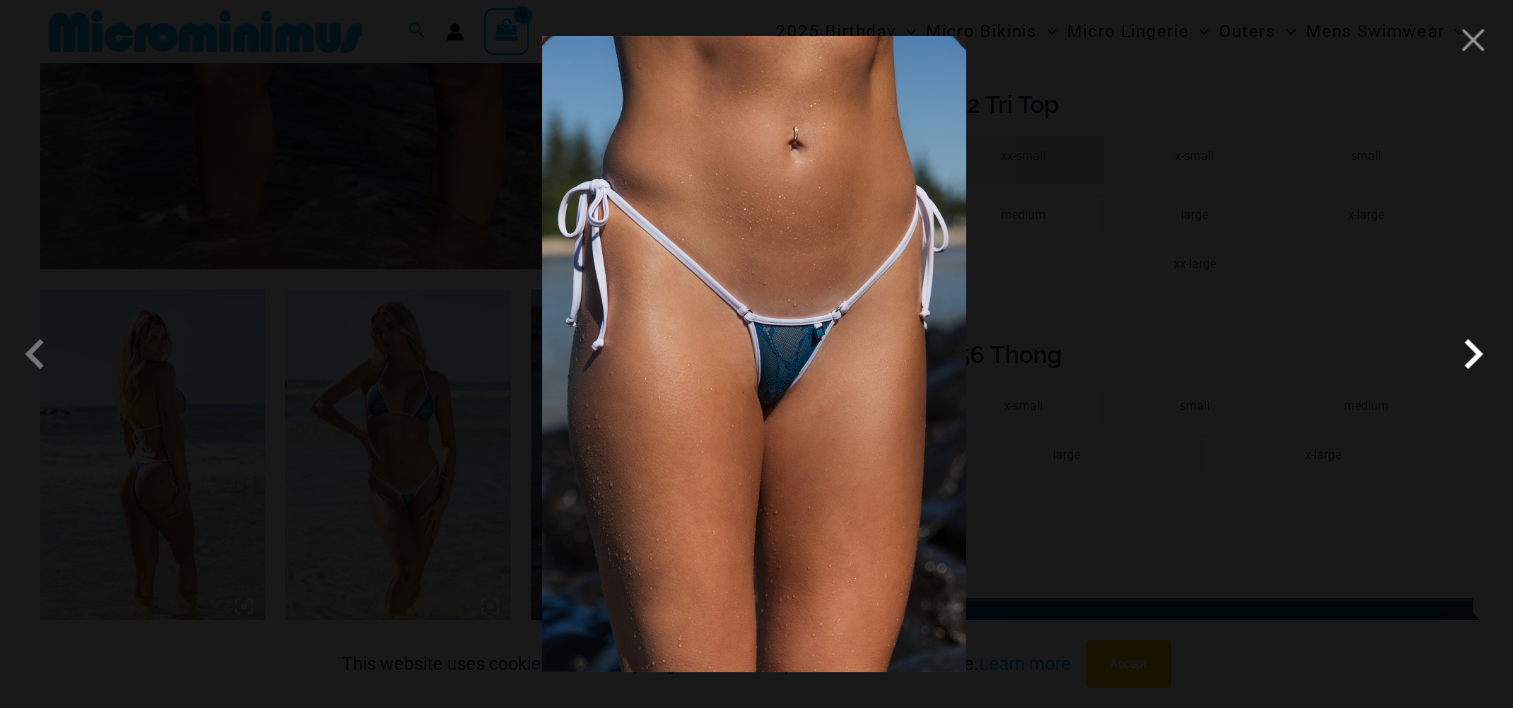 click at bounding box center (1473, 354) 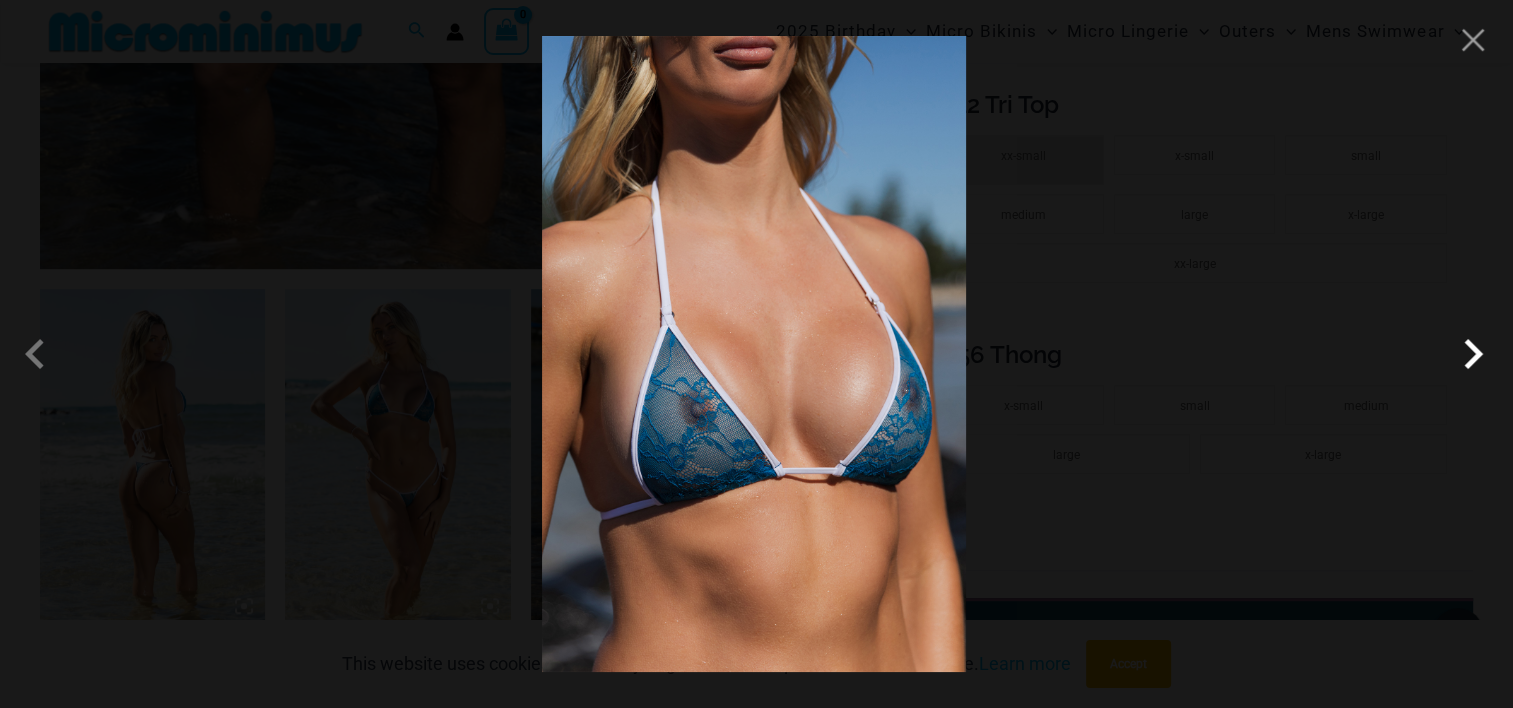 click at bounding box center (1473, 354) 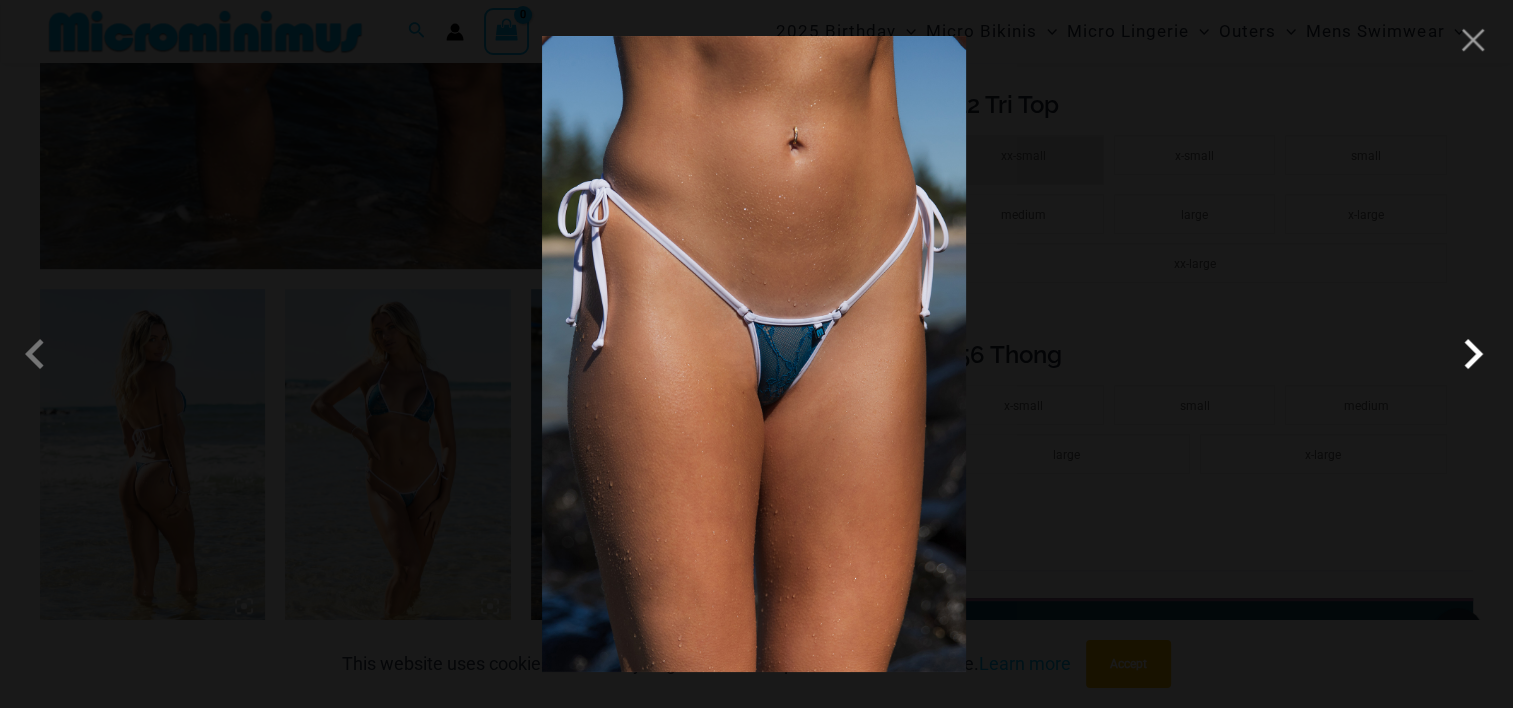 click at bounding box center [1473, 354] 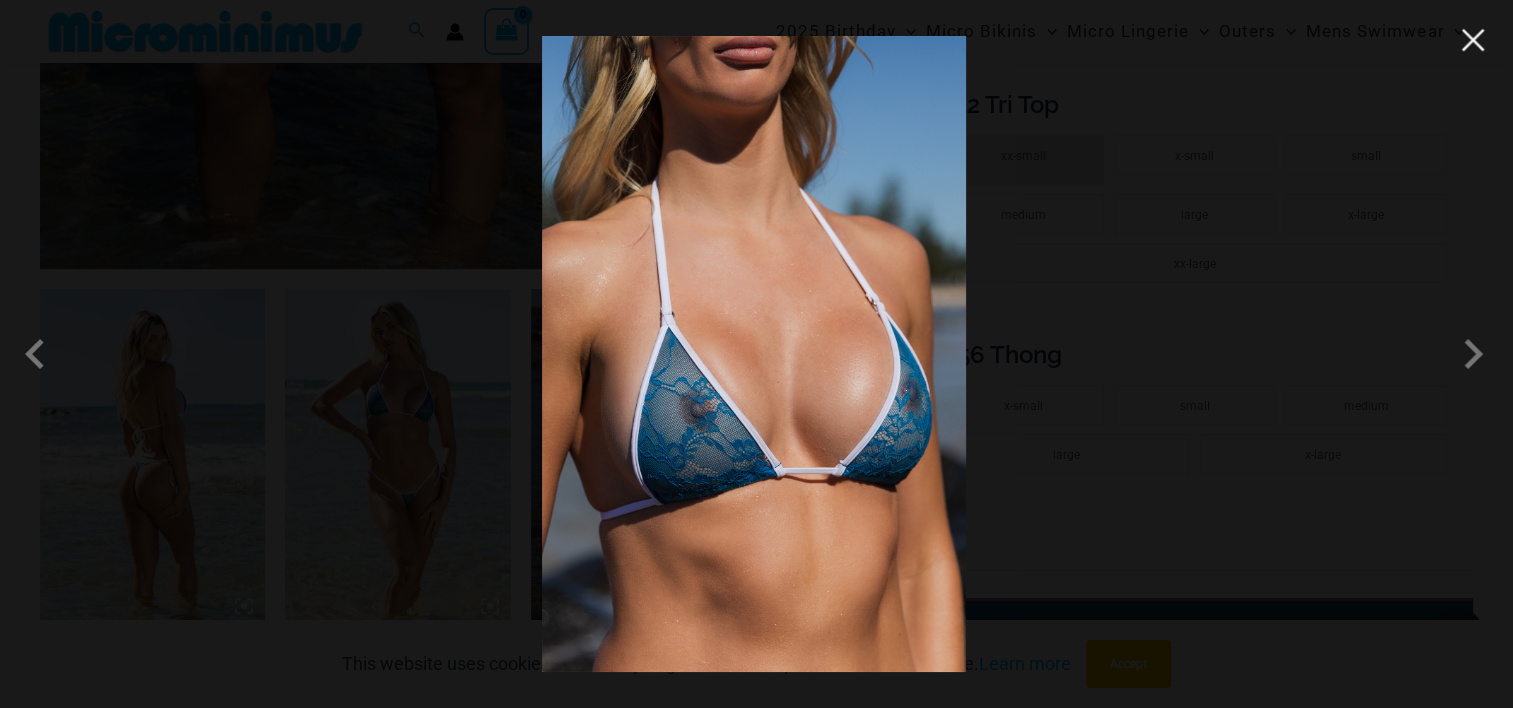 click at bounding box center (1473, 40) 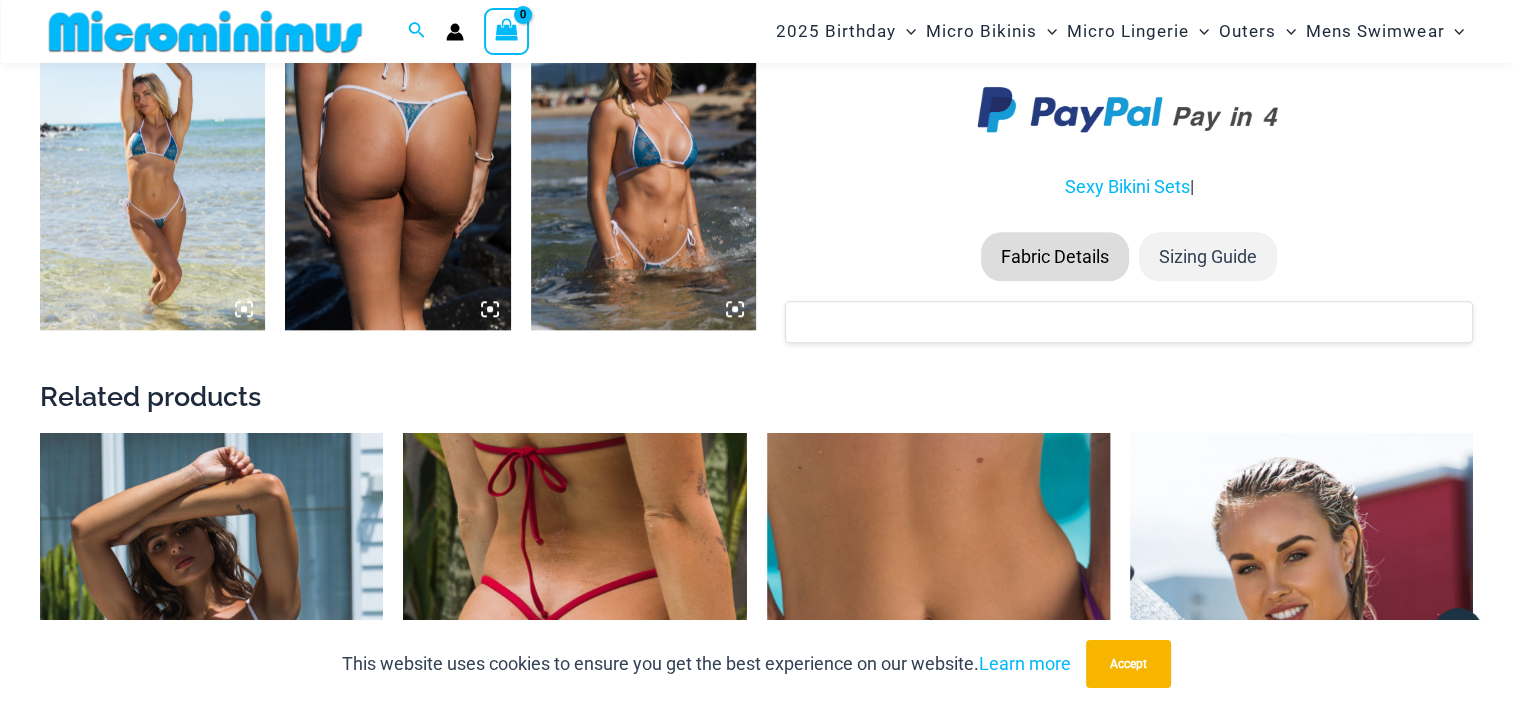 scroll, scrollTop: 2322, scrollLeft: 0, axis: vertical 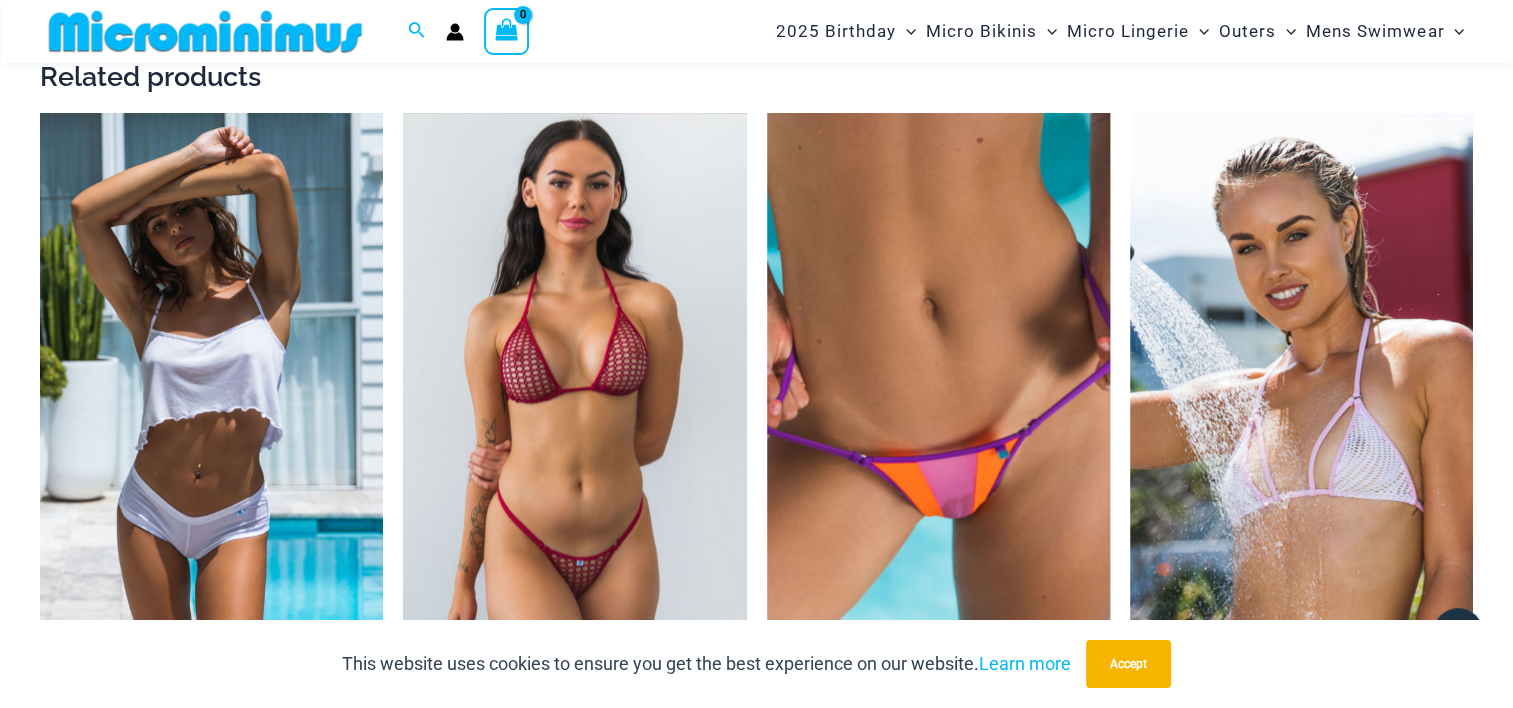 click at bounding box center (574, 370) 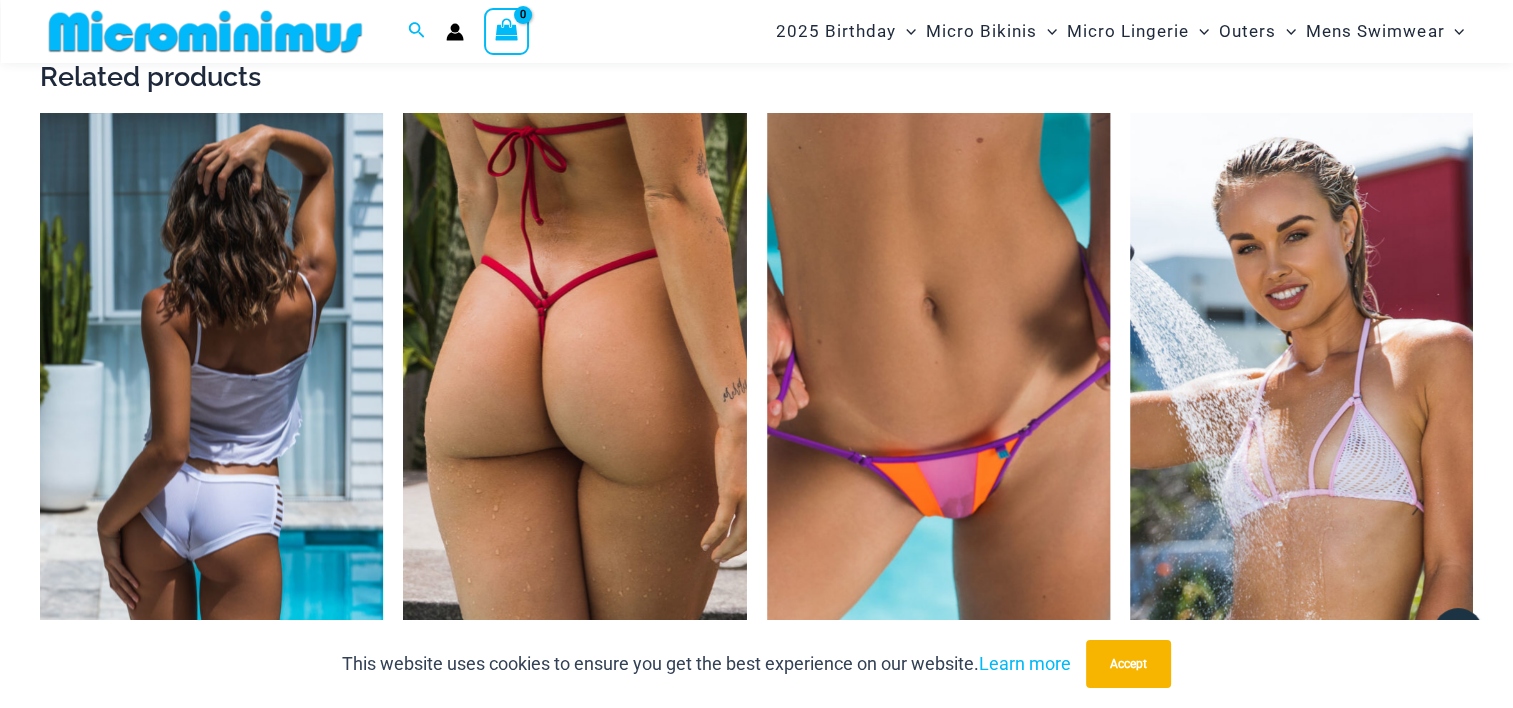 click at bounding box center [211, 370] 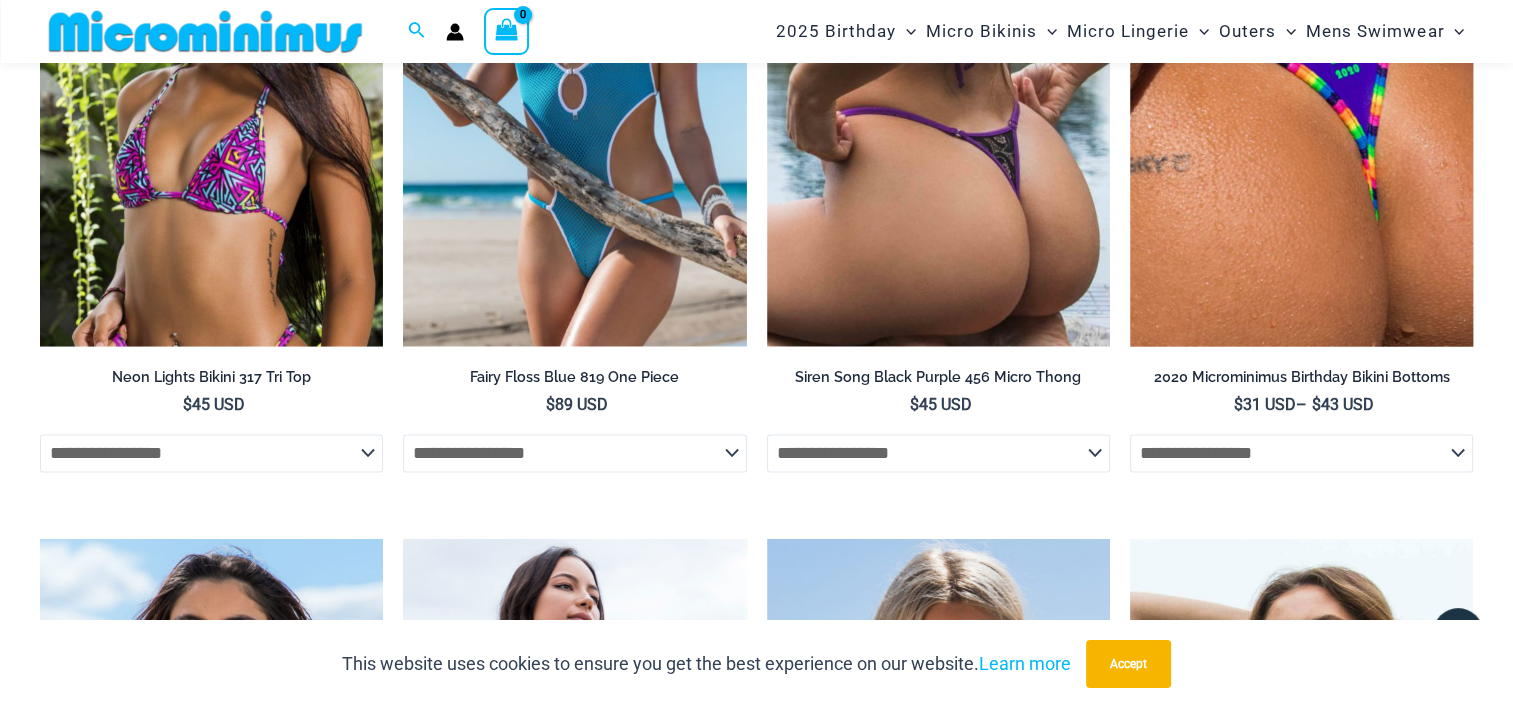 scroll, scrollTop: 2988, scrollLeft: 0, axis: vertical 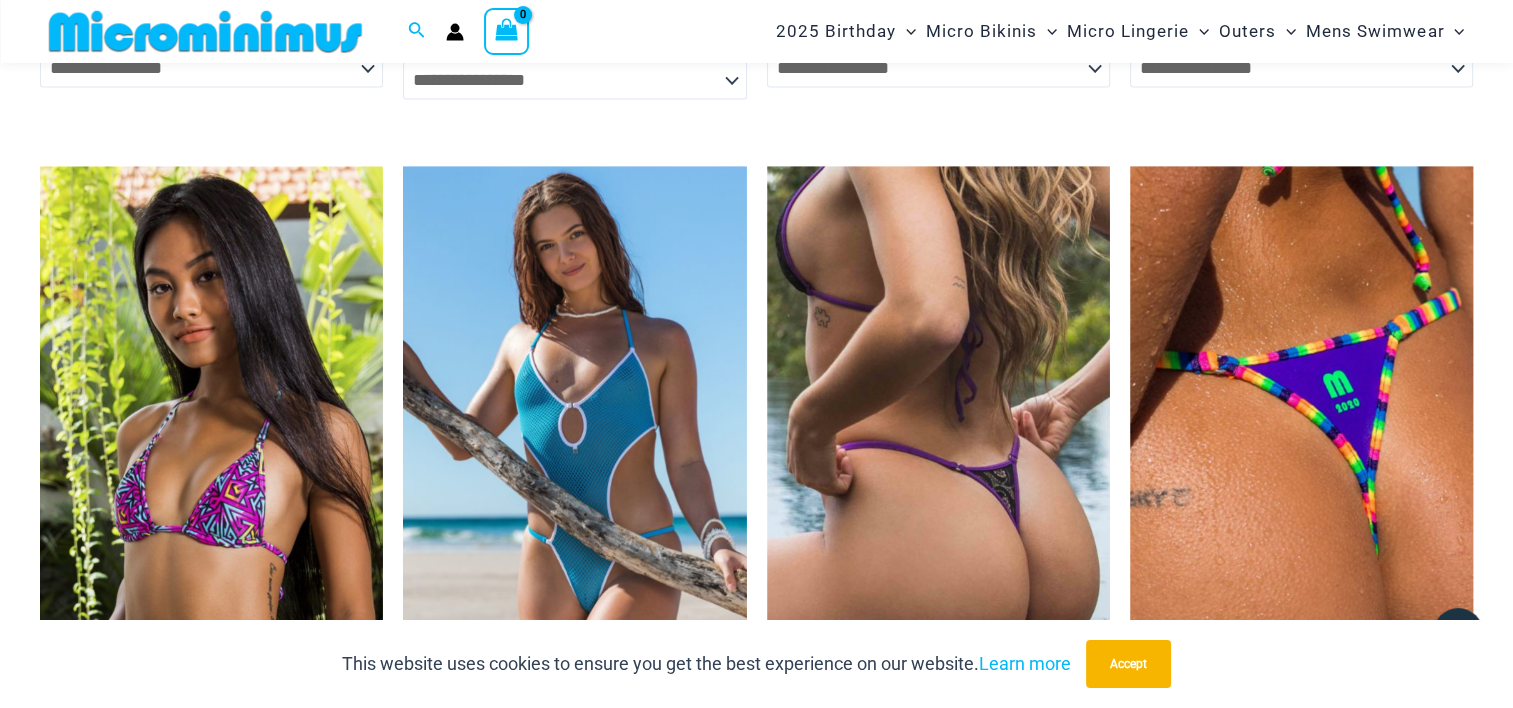 click at bounding box center [211, 423] 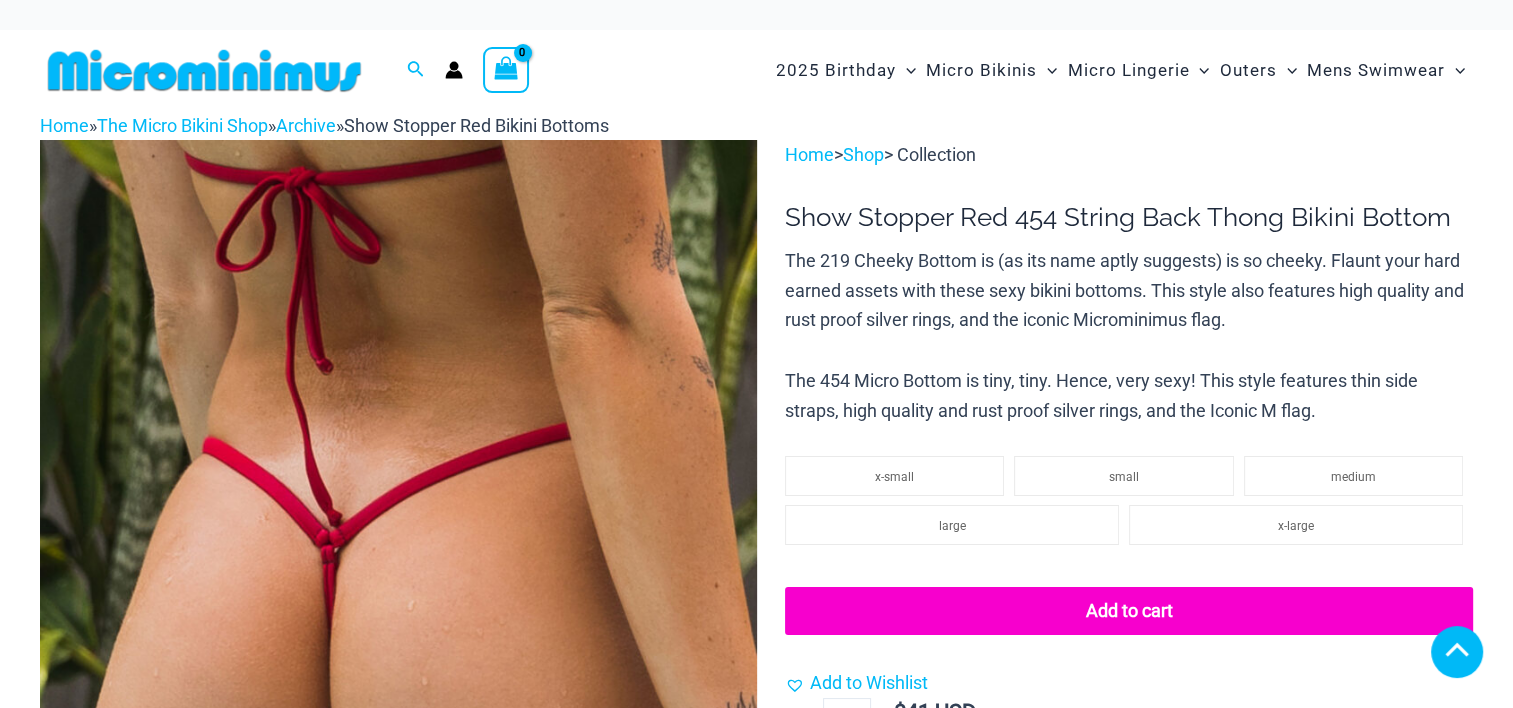 scroll, scrollTop: 333, scrollLeft: 0, axis: vertical 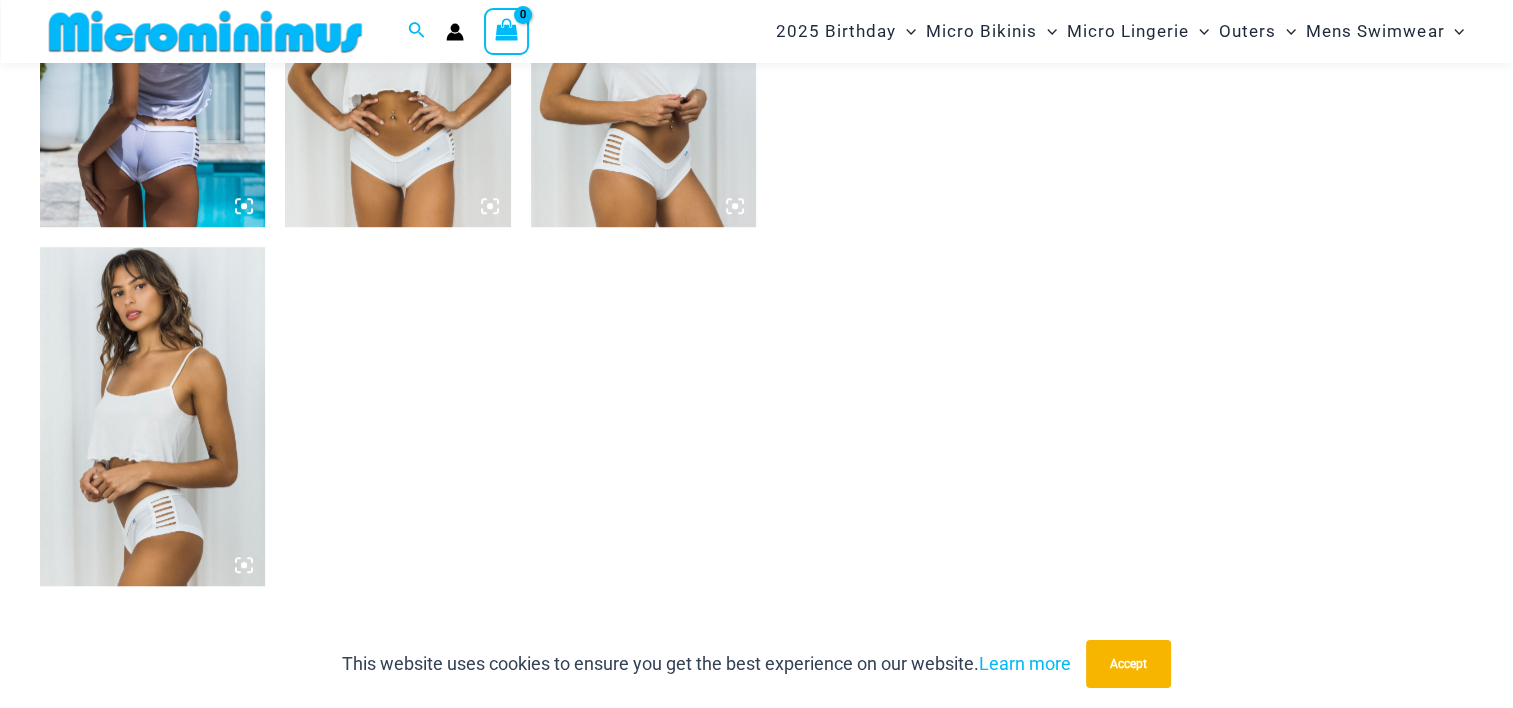 click at bounding box center (152, 58) 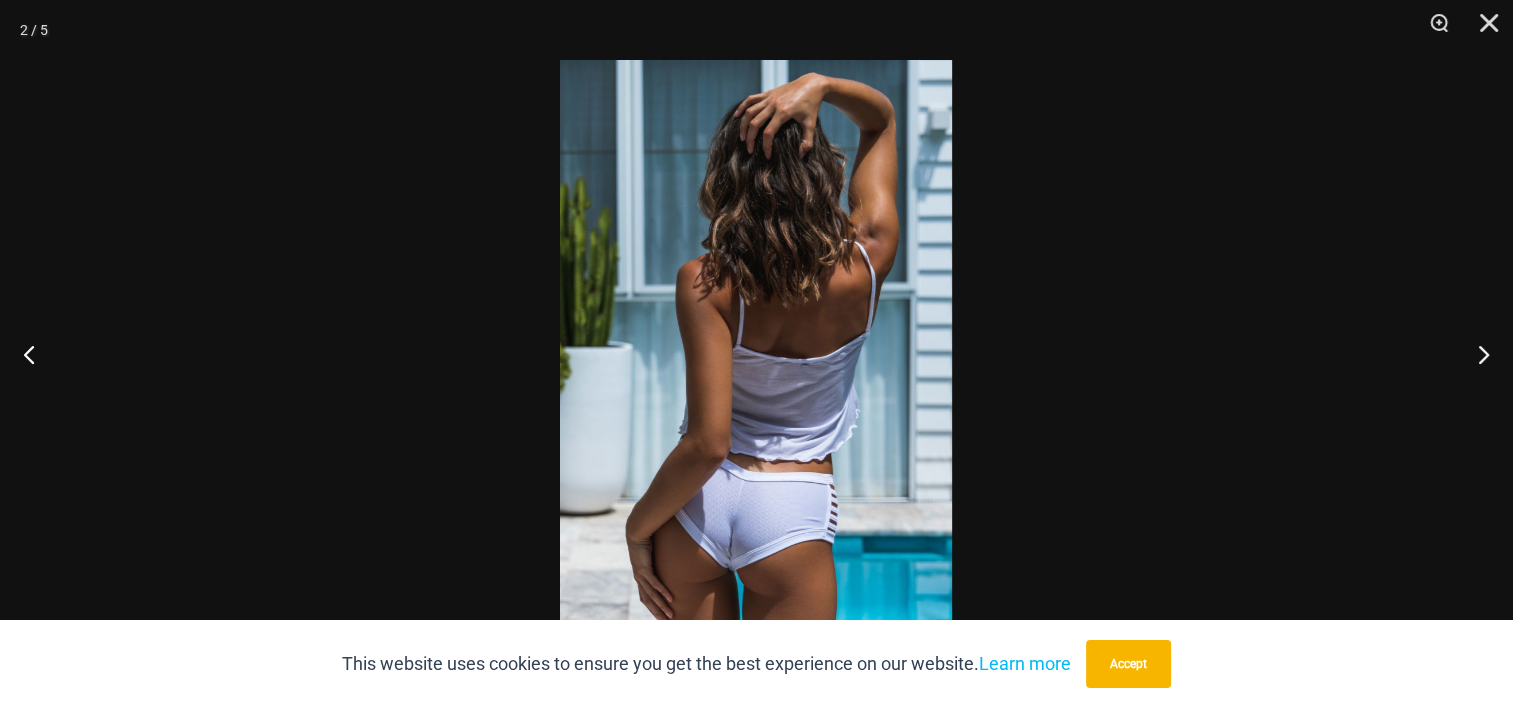 click at bounding box center [756, 354] 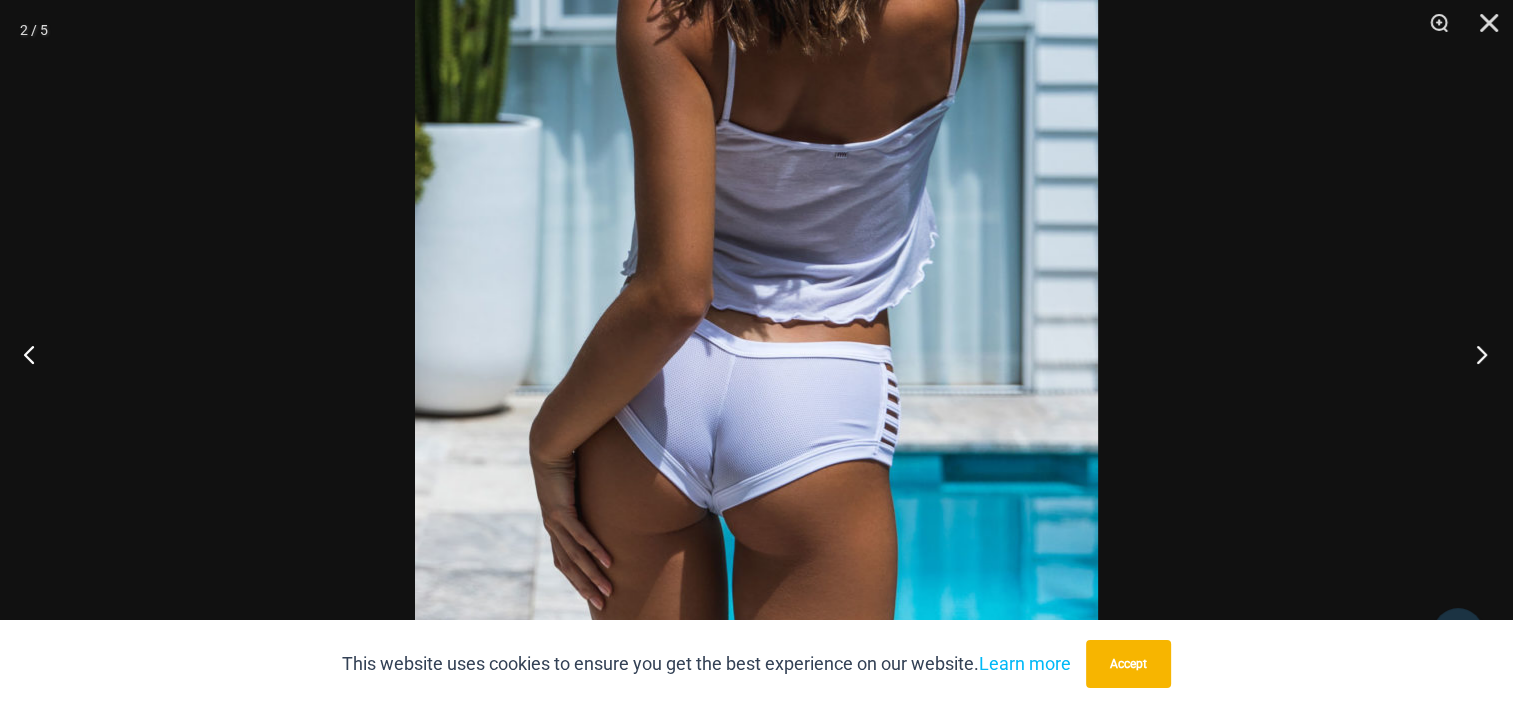 click at bounding box center (1475, 354) 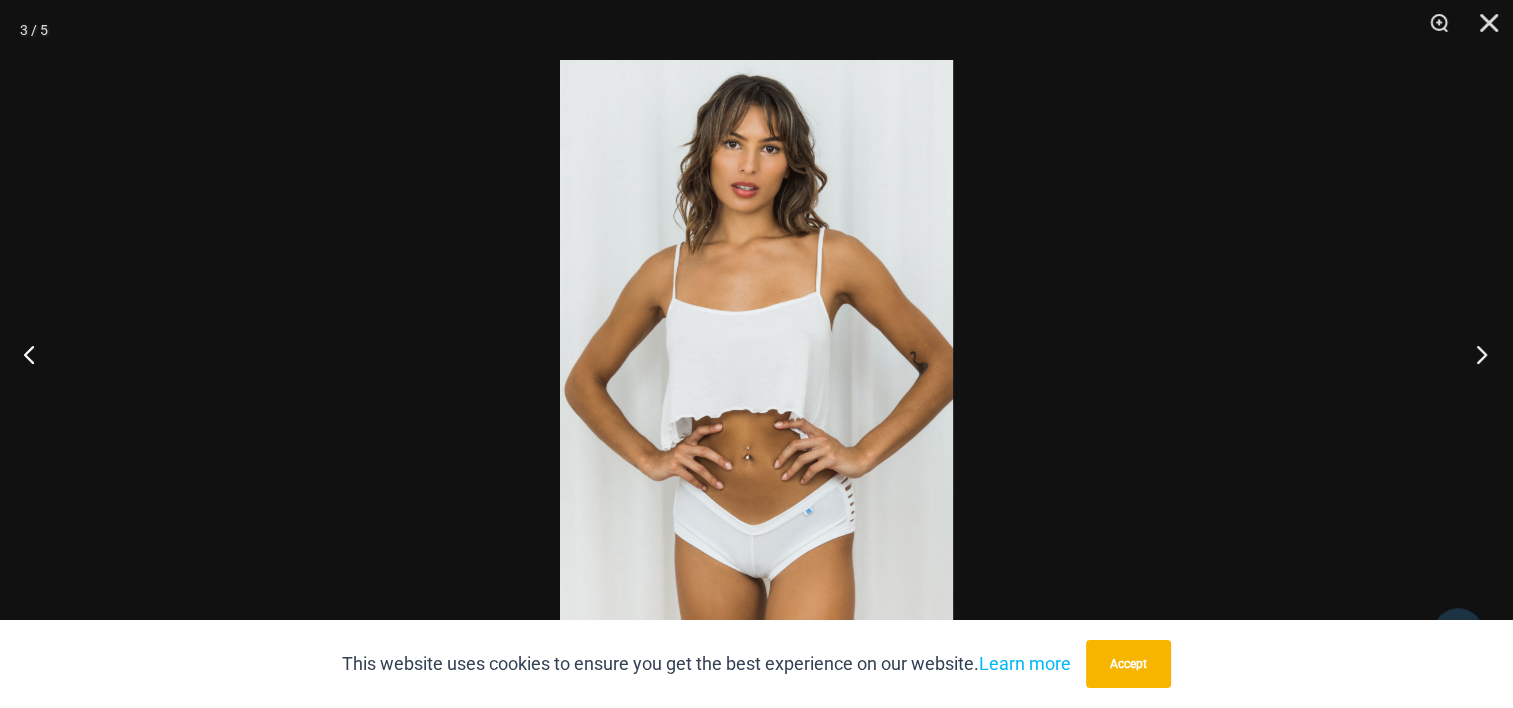 click at bounding box center [1475, 354] 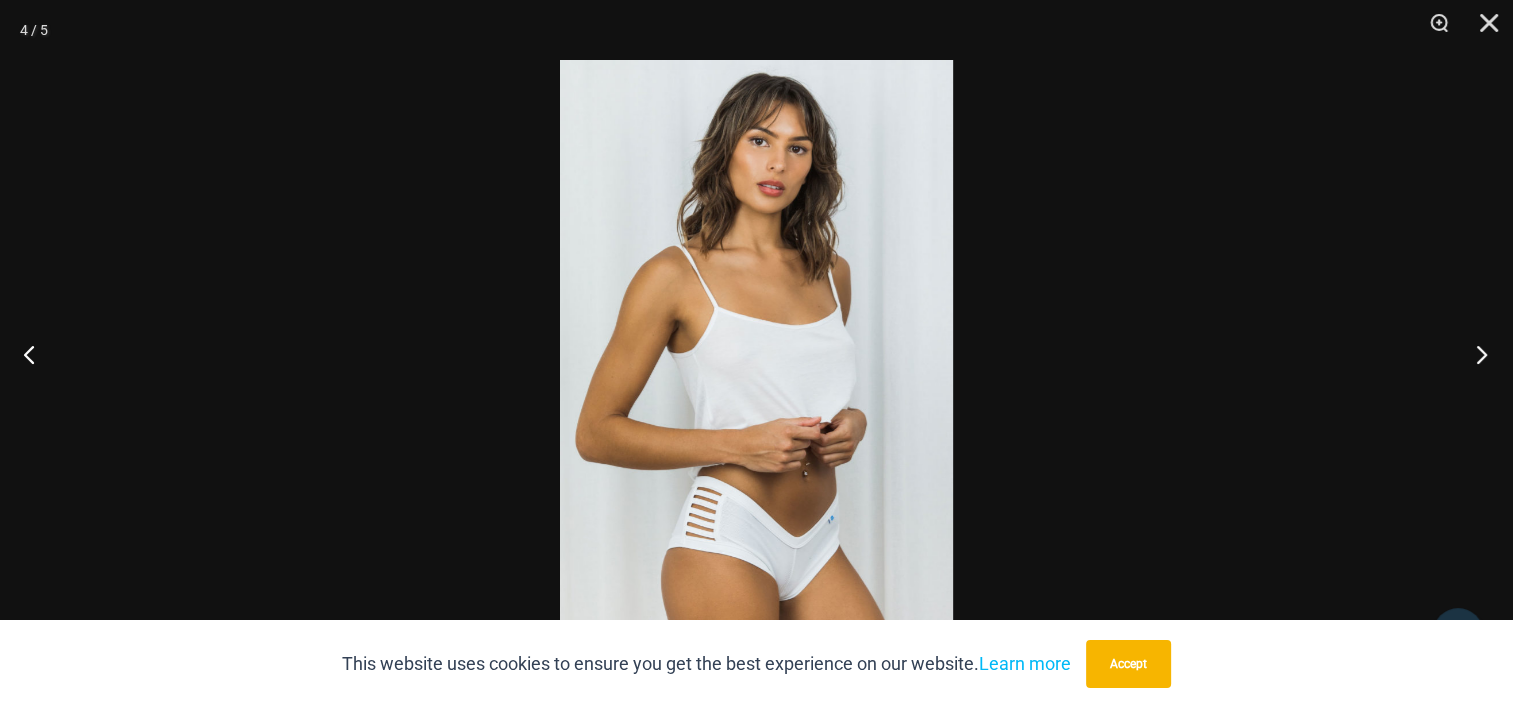 click at bounding box center (1475, 354) 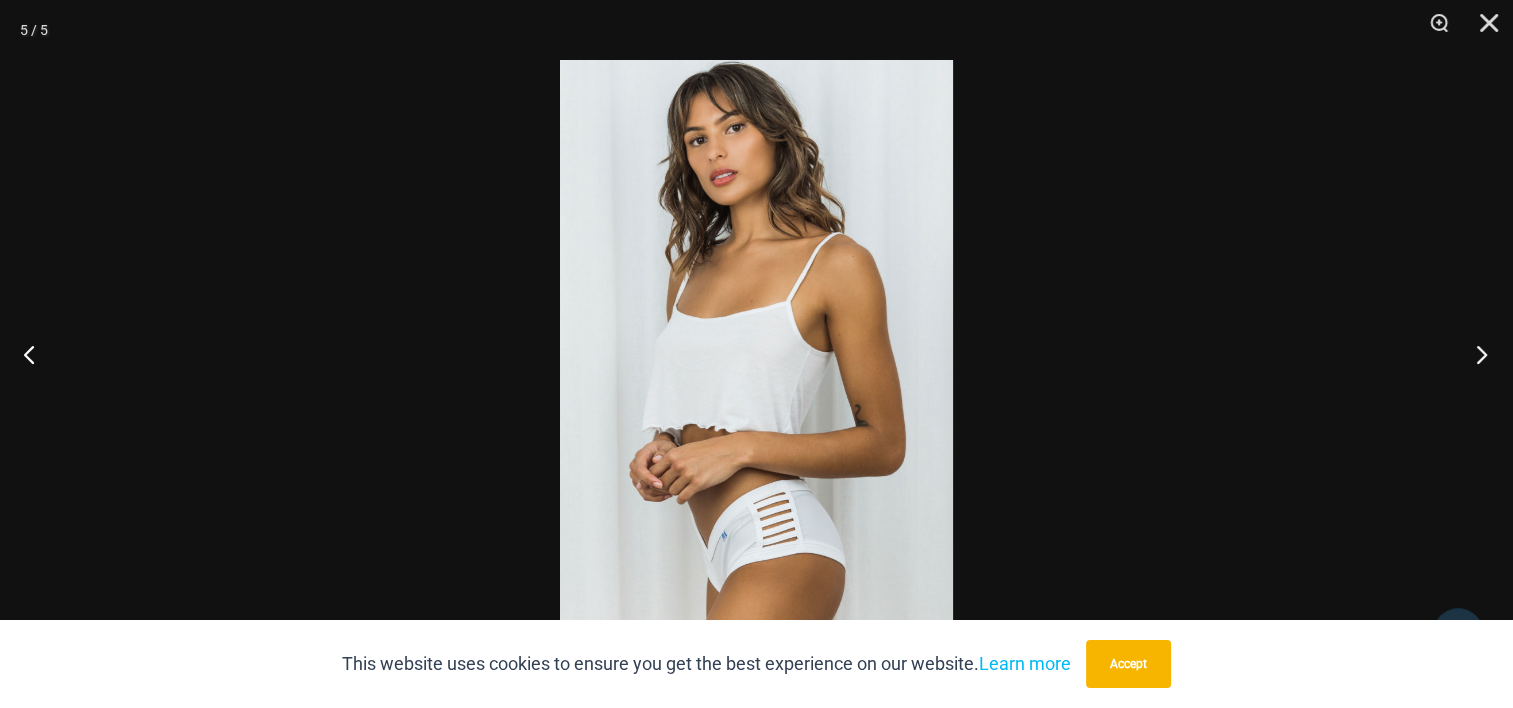 click at bounding box center [1475, 354] 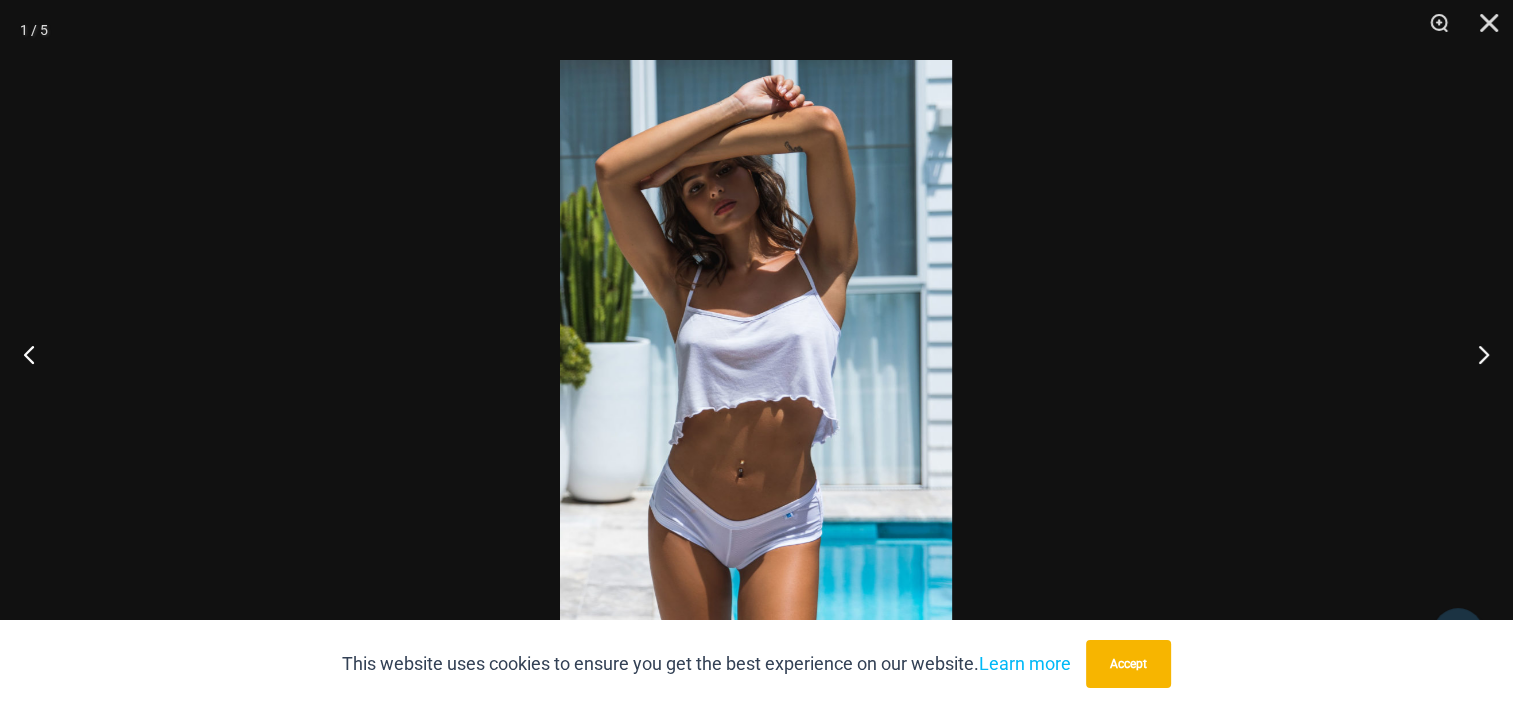 click at bounding box center (756, 354) 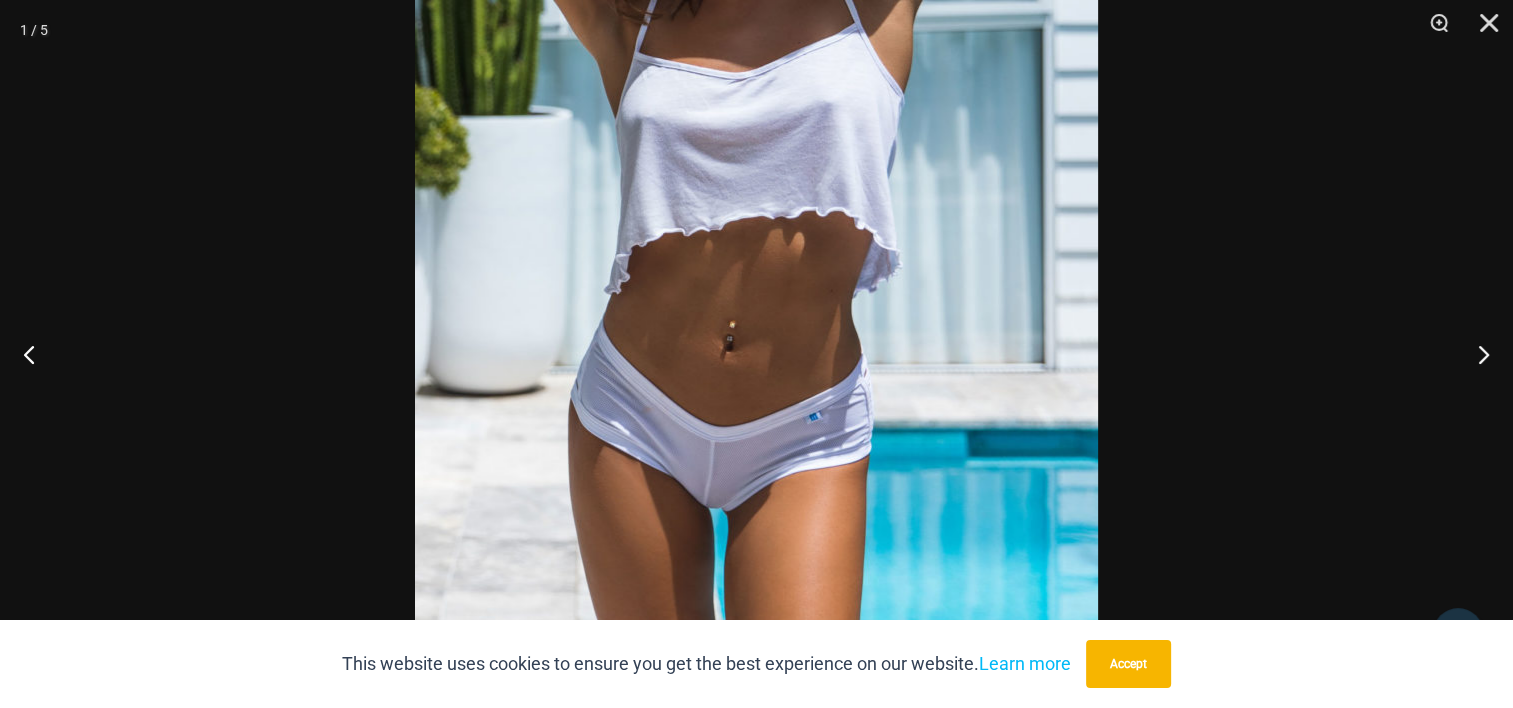 click at bounding box center [756, 354] 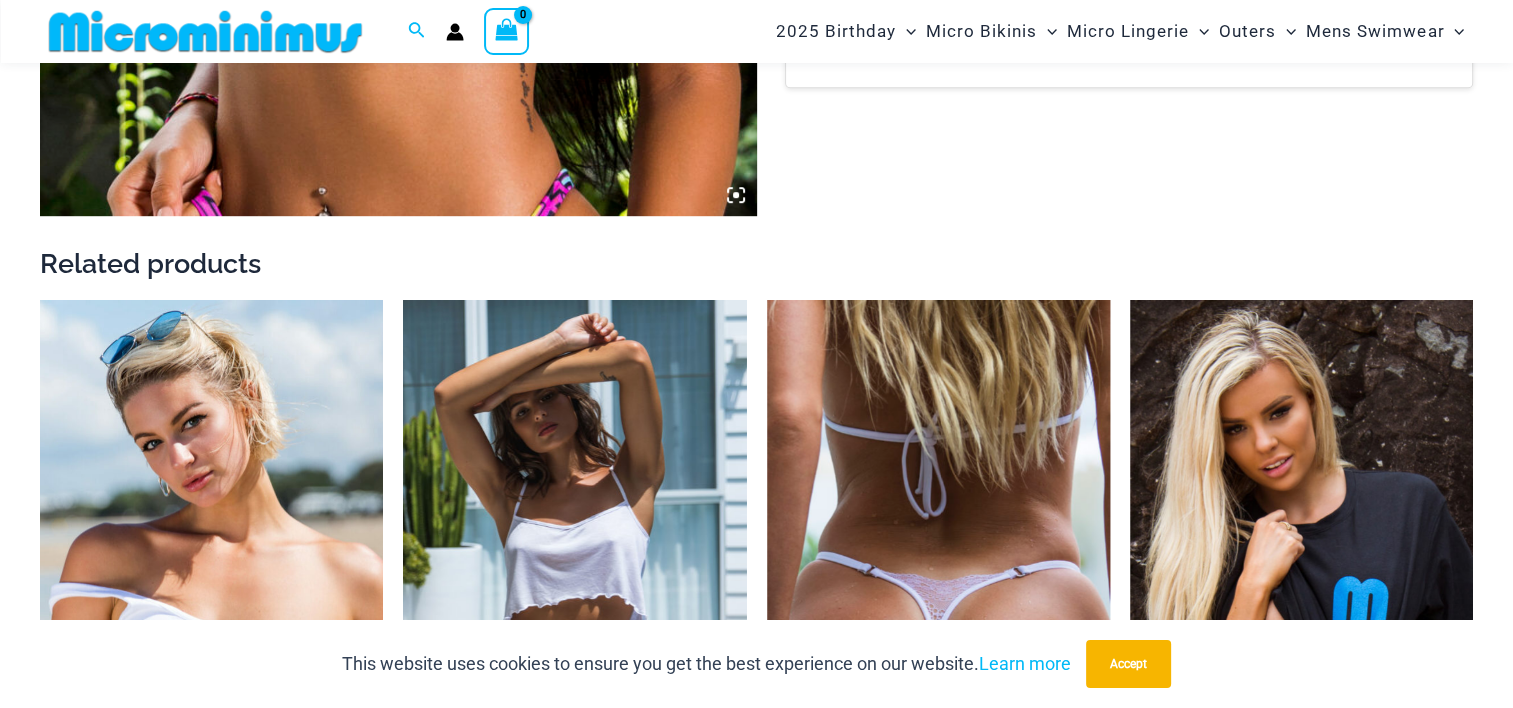scroll, scrollTop: 1315, scrollLeft: 0, axis: vertical 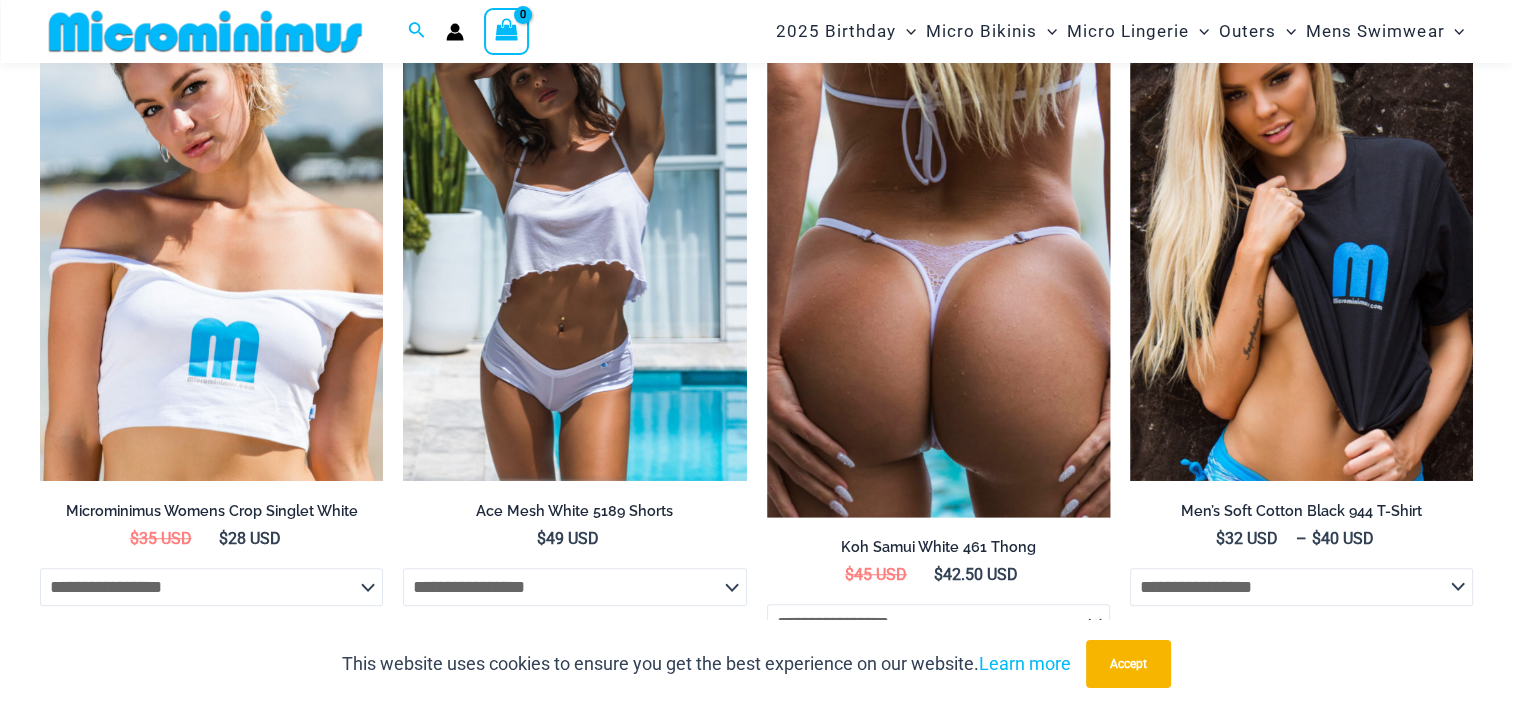 click at bounding box center [938, 241] 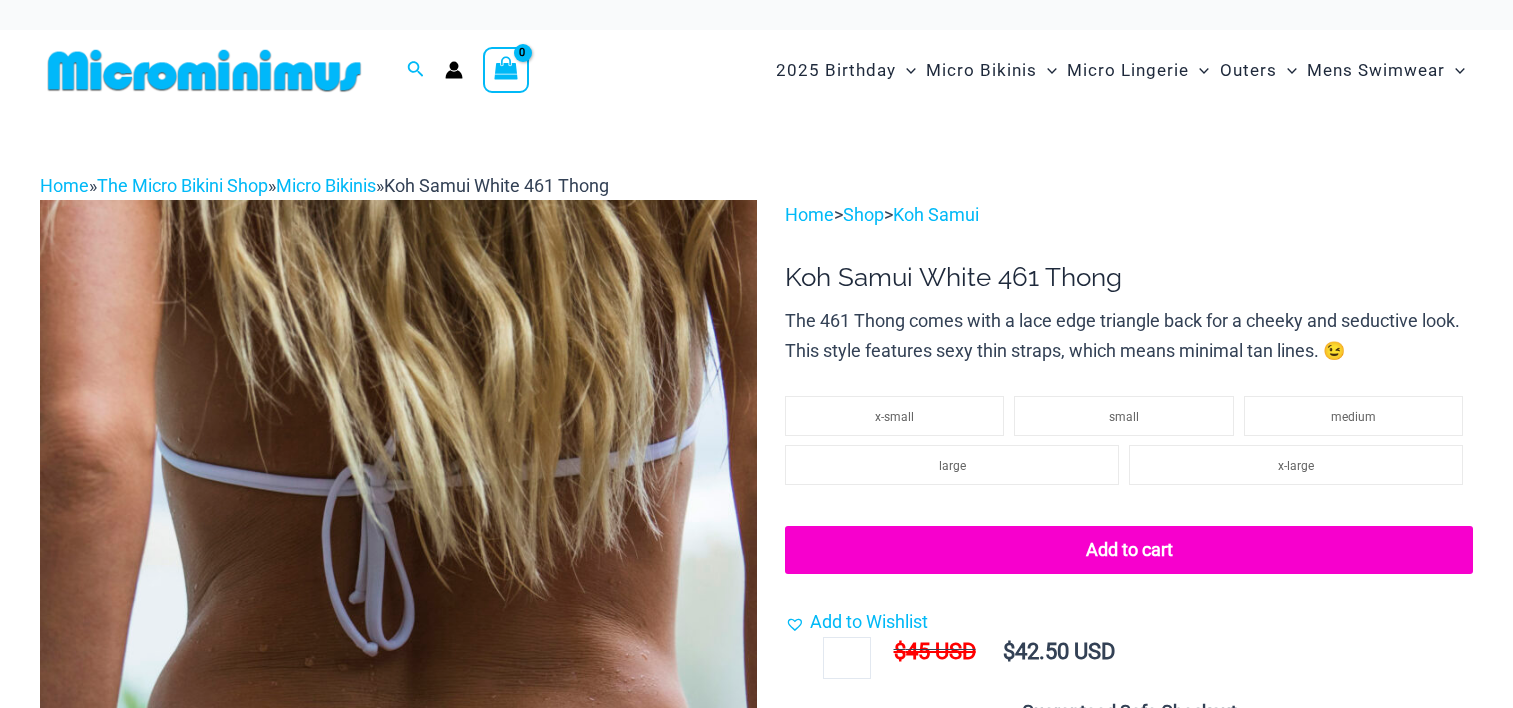 scroll, scrollTop: 333, scrollLeft: 0, axis: vertical 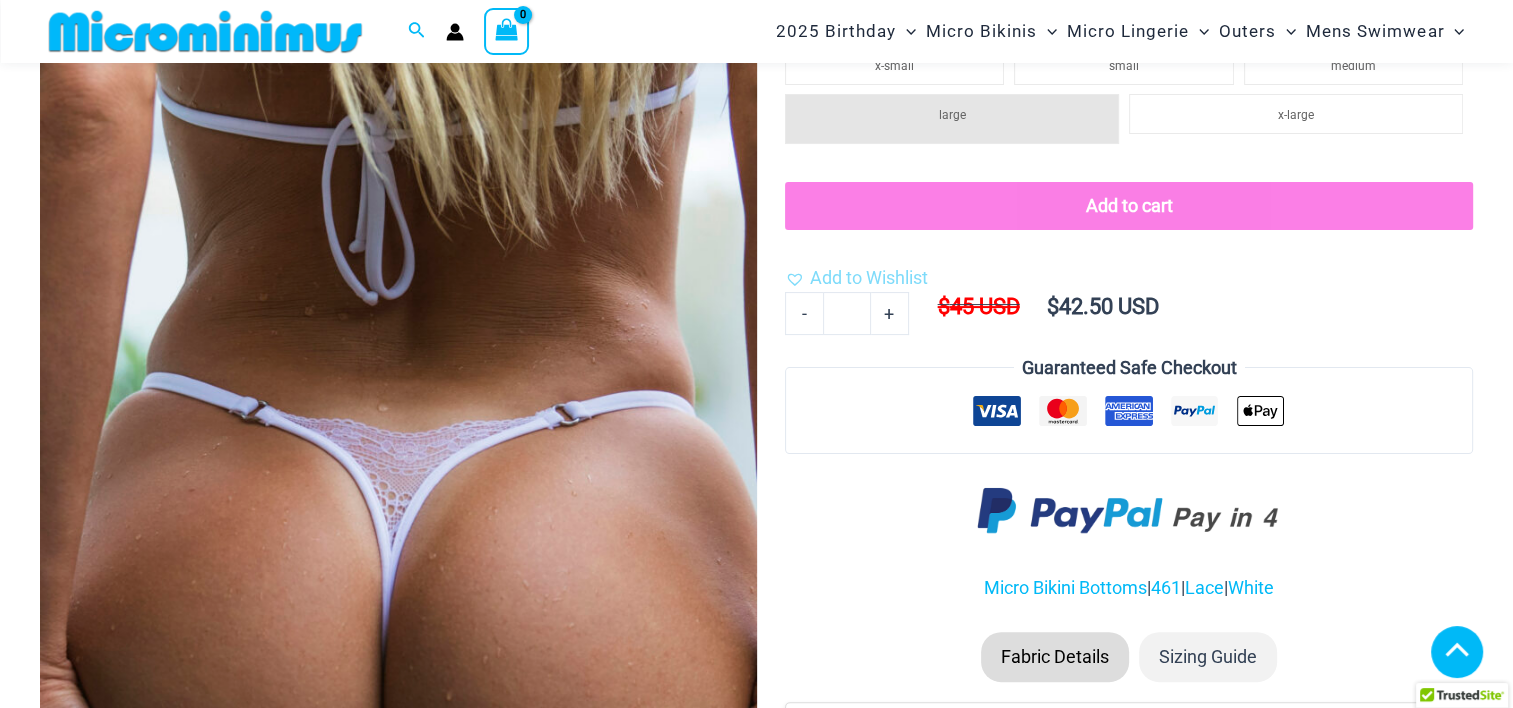 click at bounding box center [938, 1334] 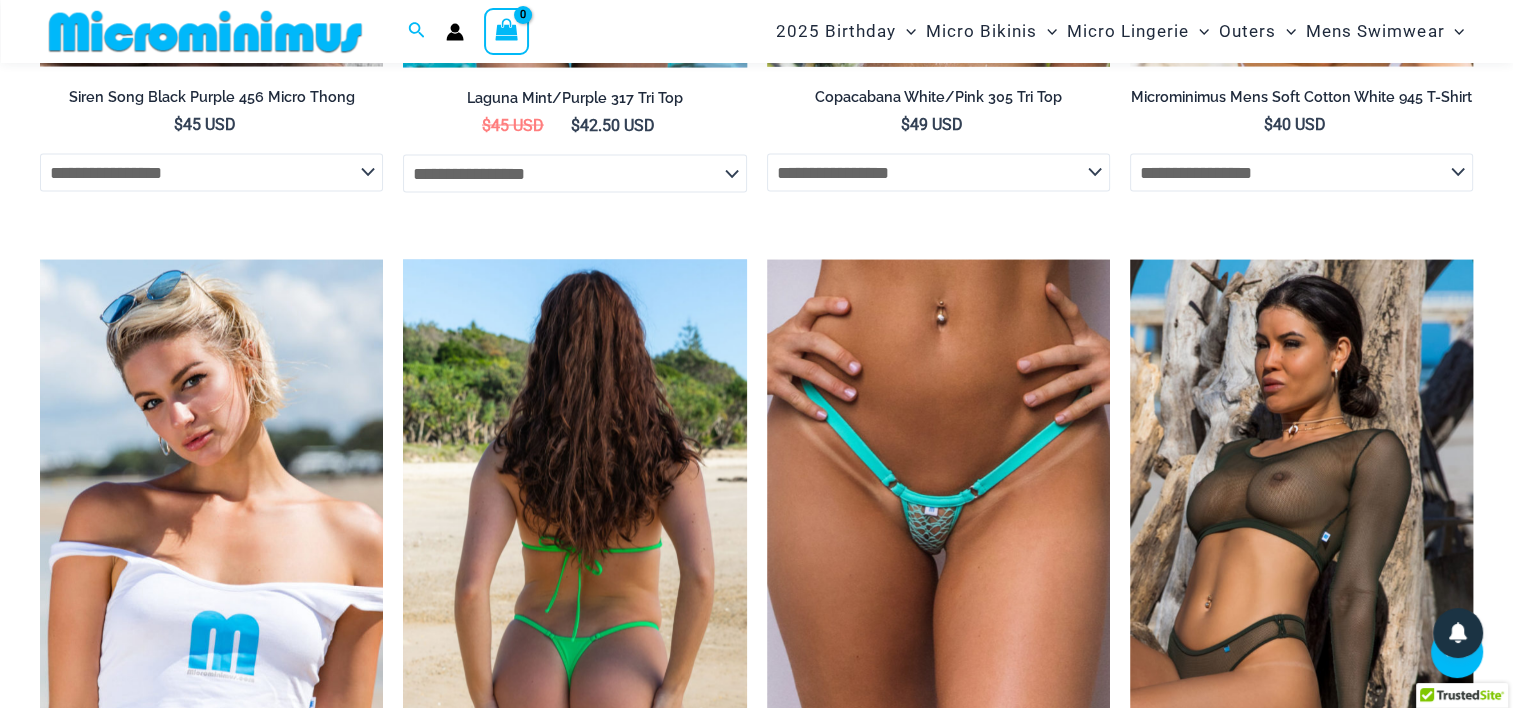scroll, scrollTop: 3648, scrollLeft: 0, axis: vertical 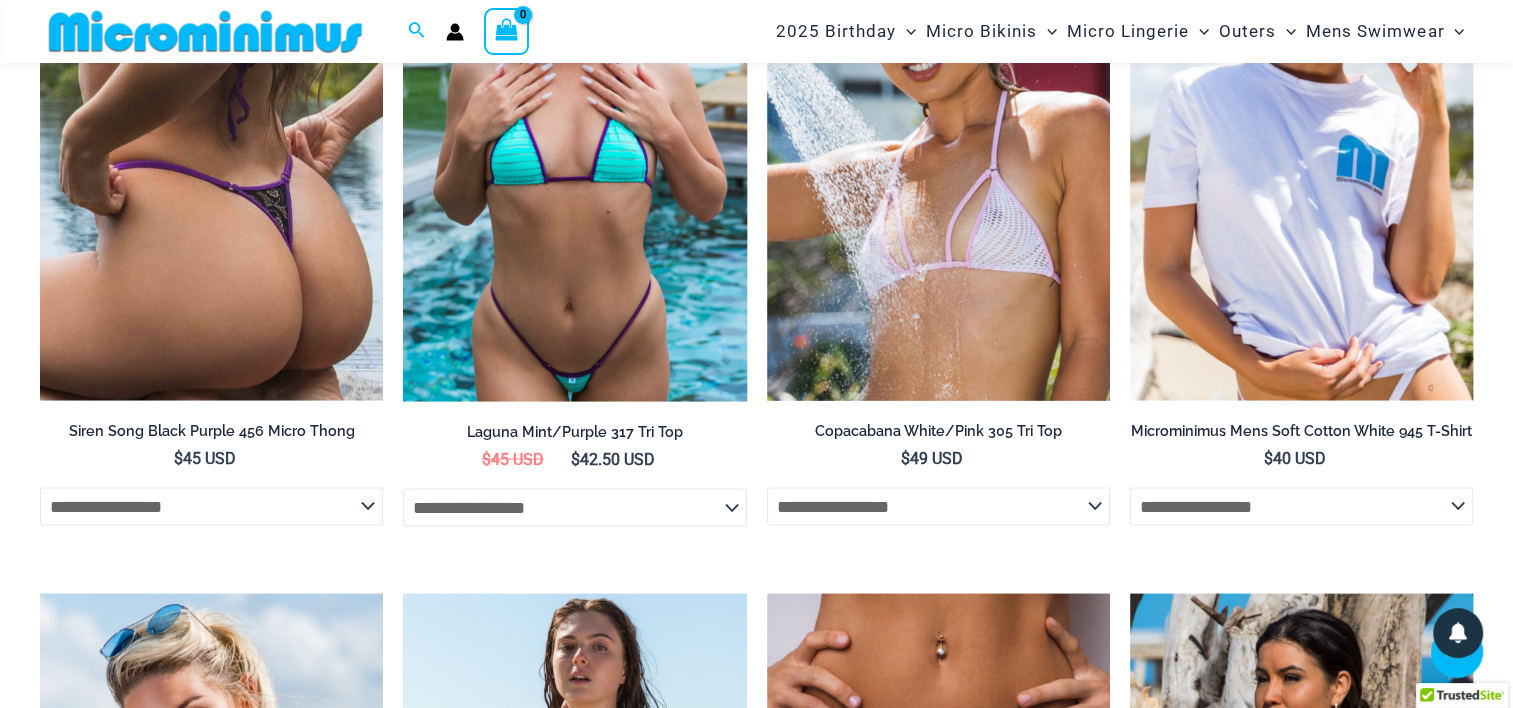 click at bounding box center [574, 143] 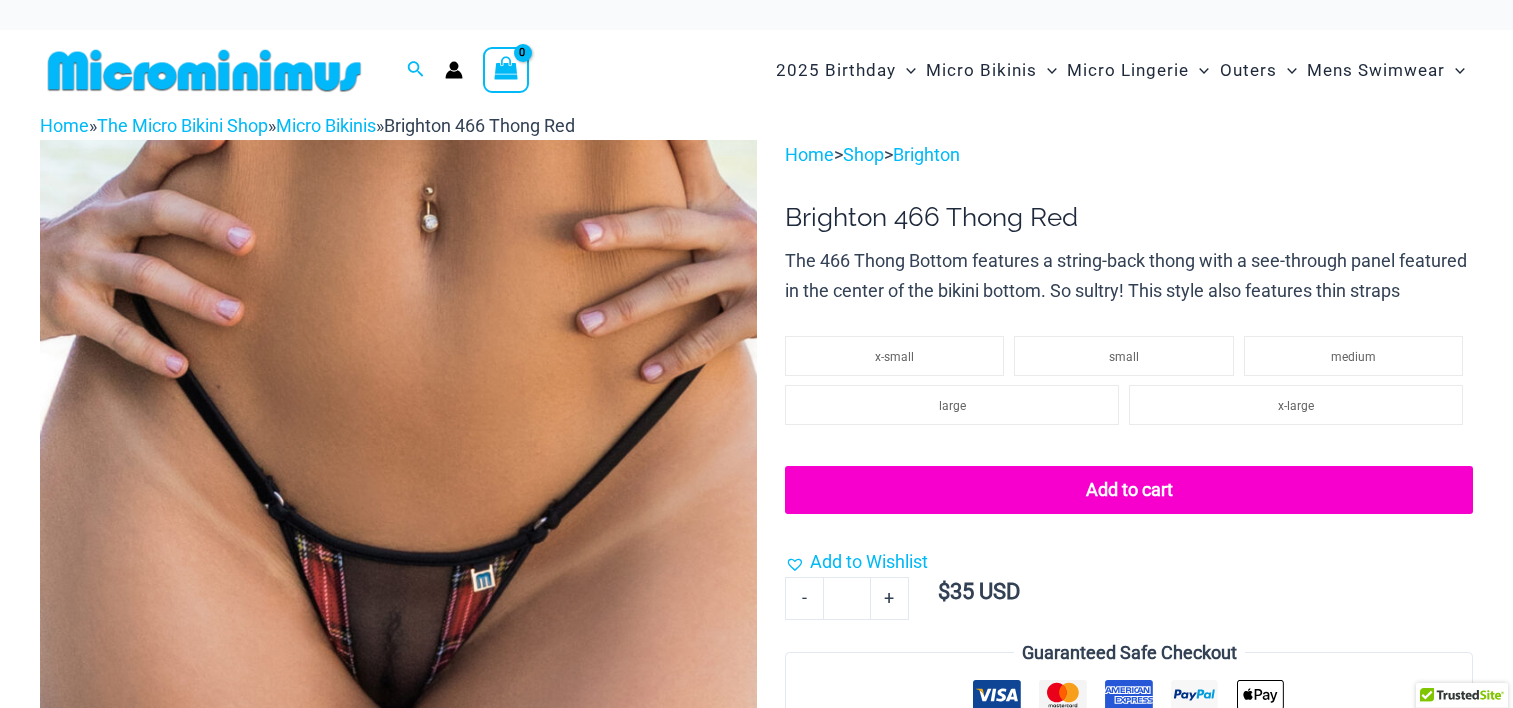 scroll, scrollTop: 385, scrollLeft: 0, axis: vertical 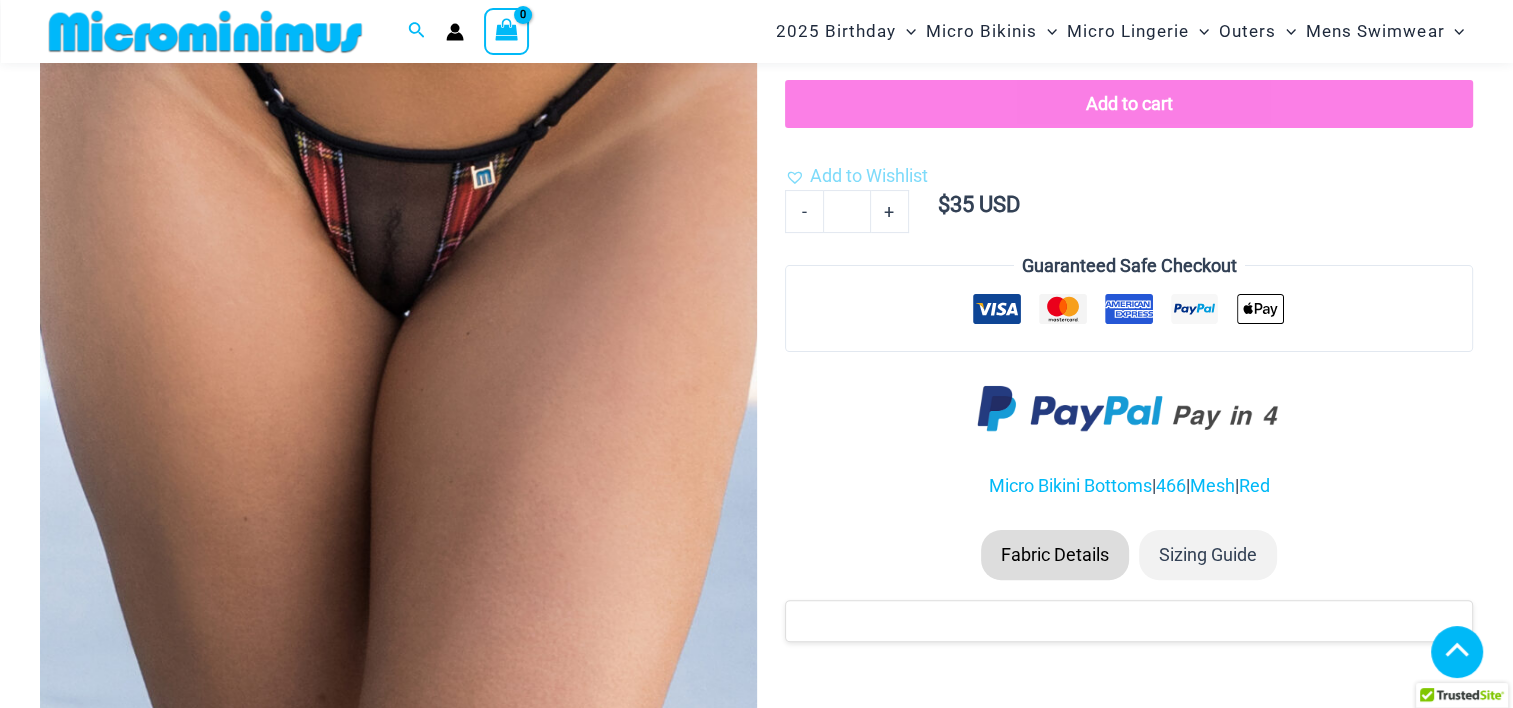 click at bounding box center (152, 987) 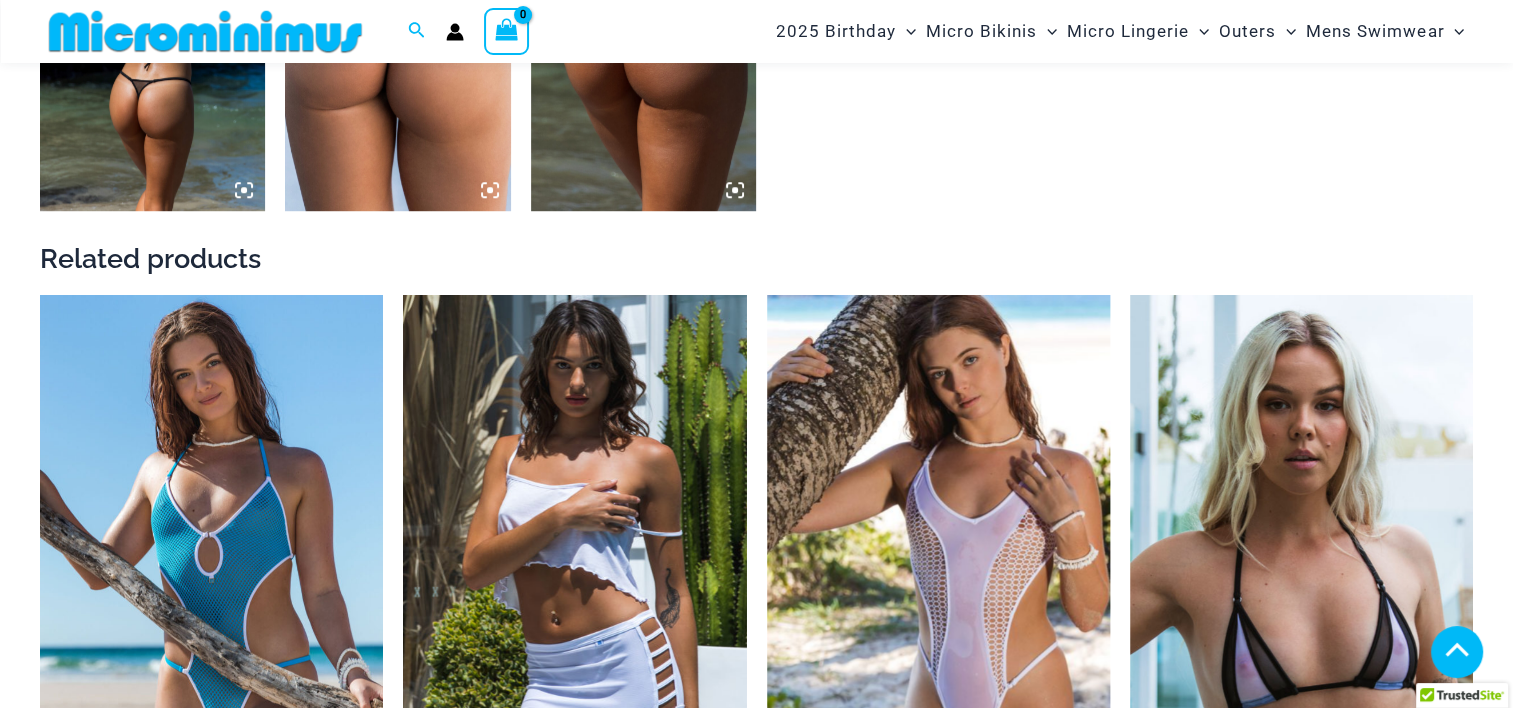 click at bounding box center [152, 42] 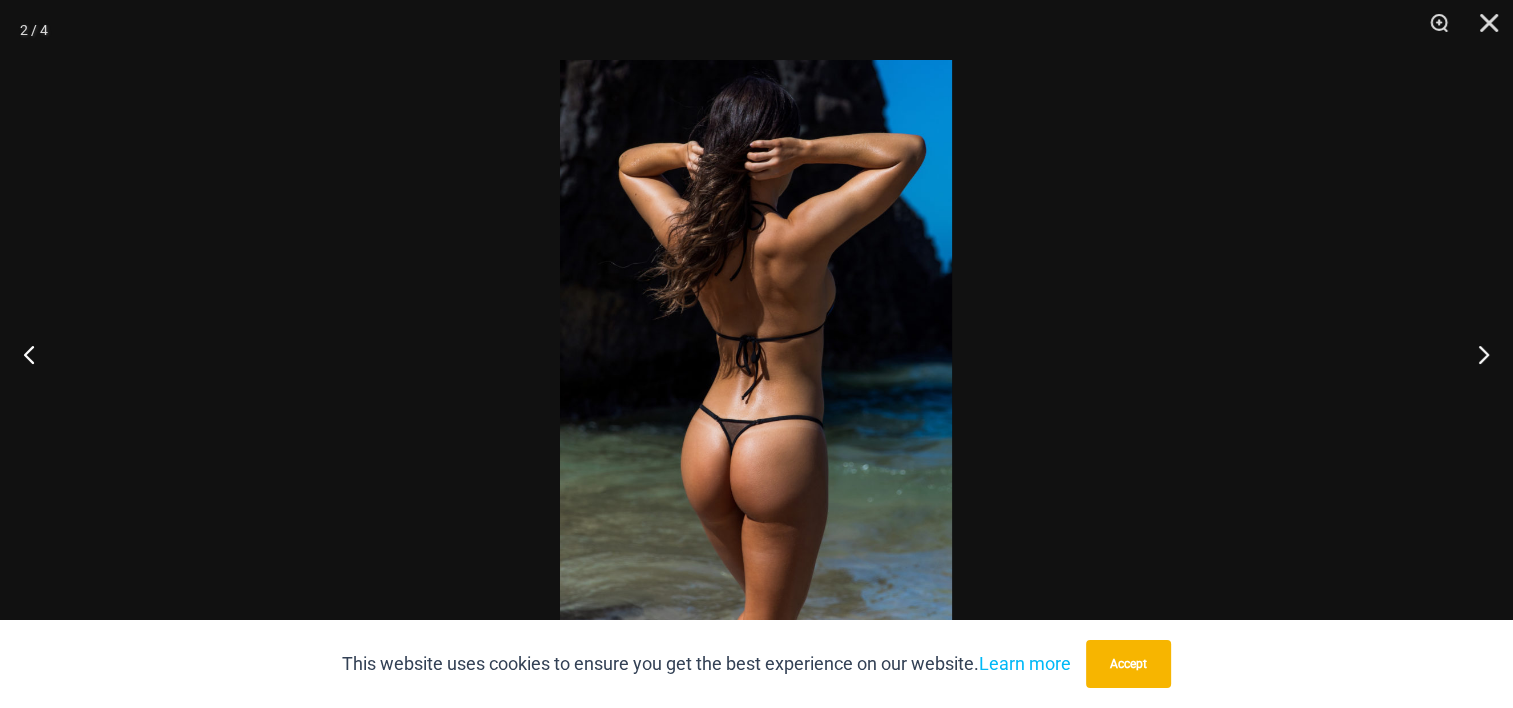 click at bounding box center (756, 354) 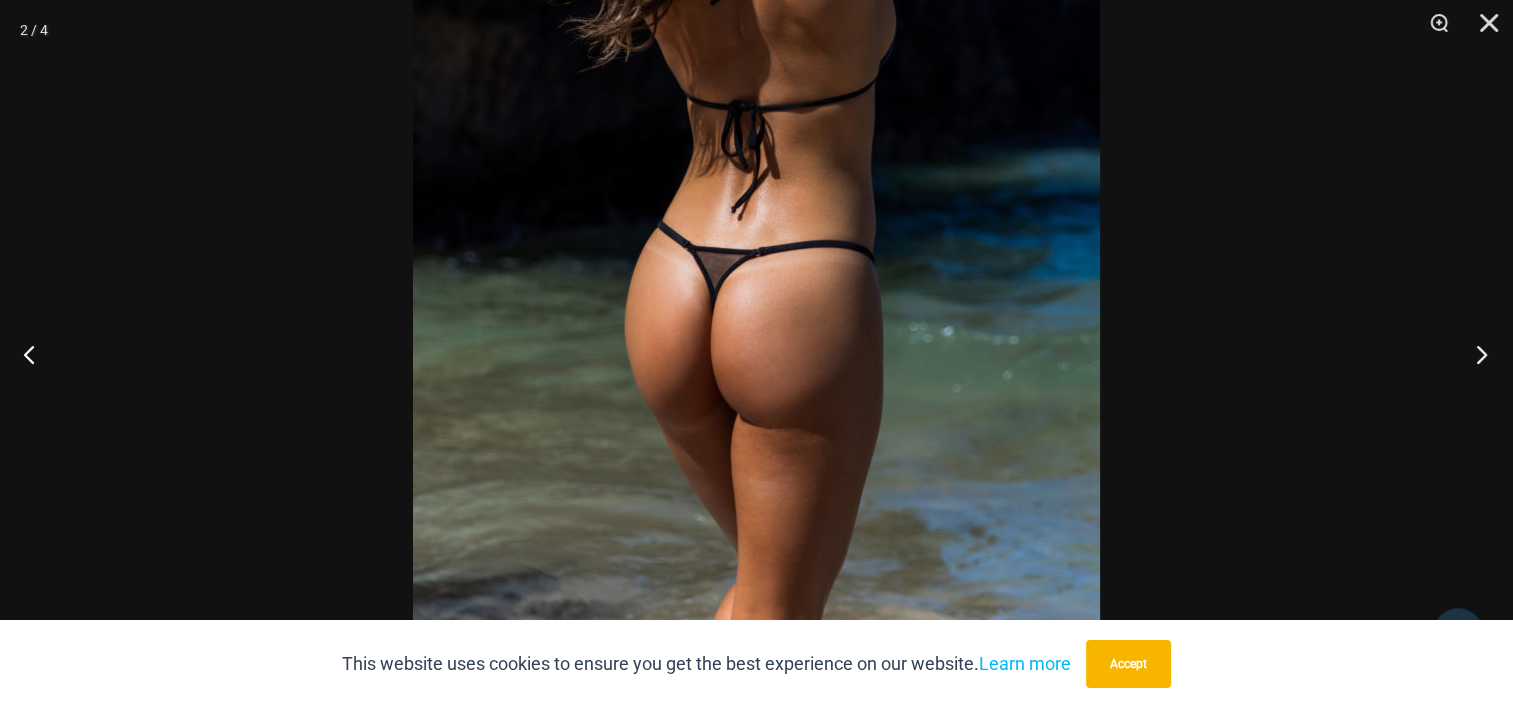 click at bounding box center [1475, 354] 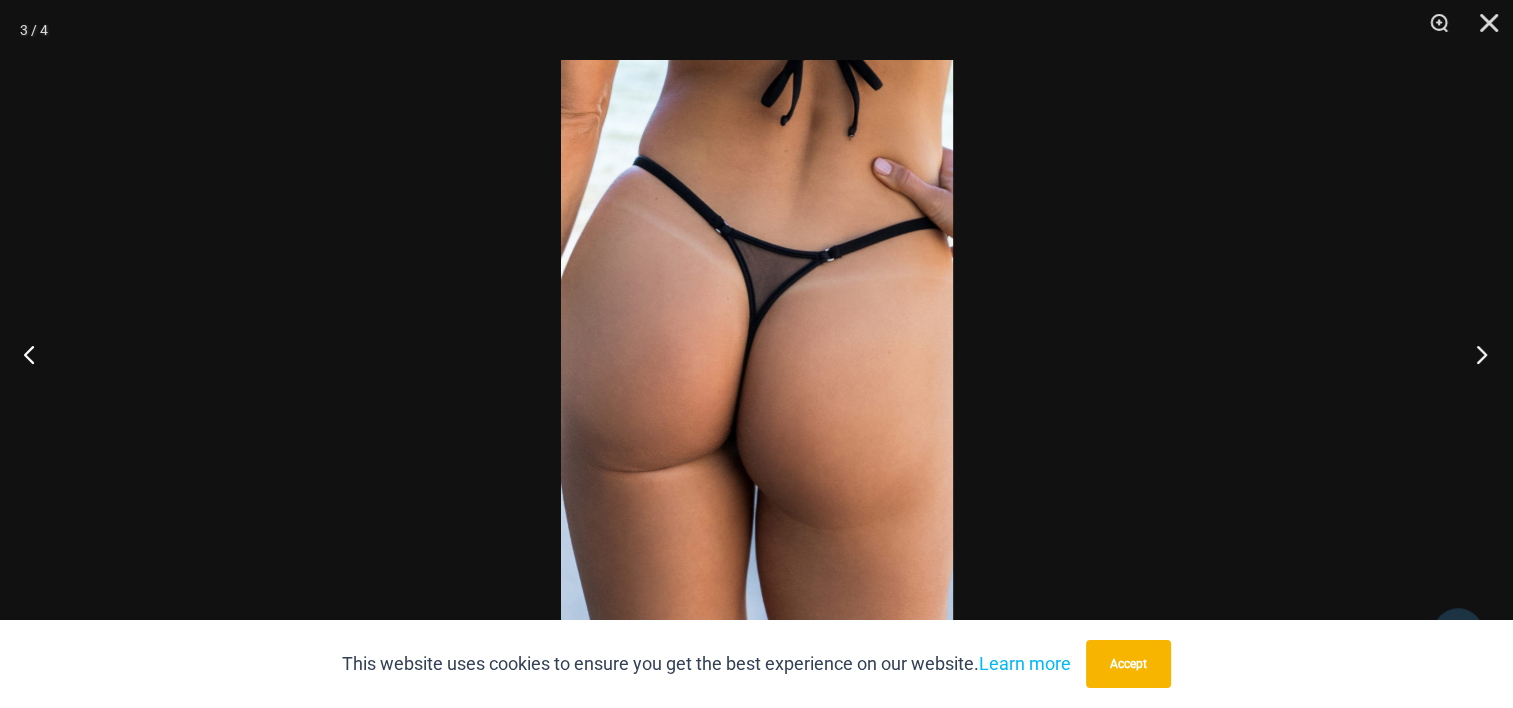click at bounding box center [1475, 354] 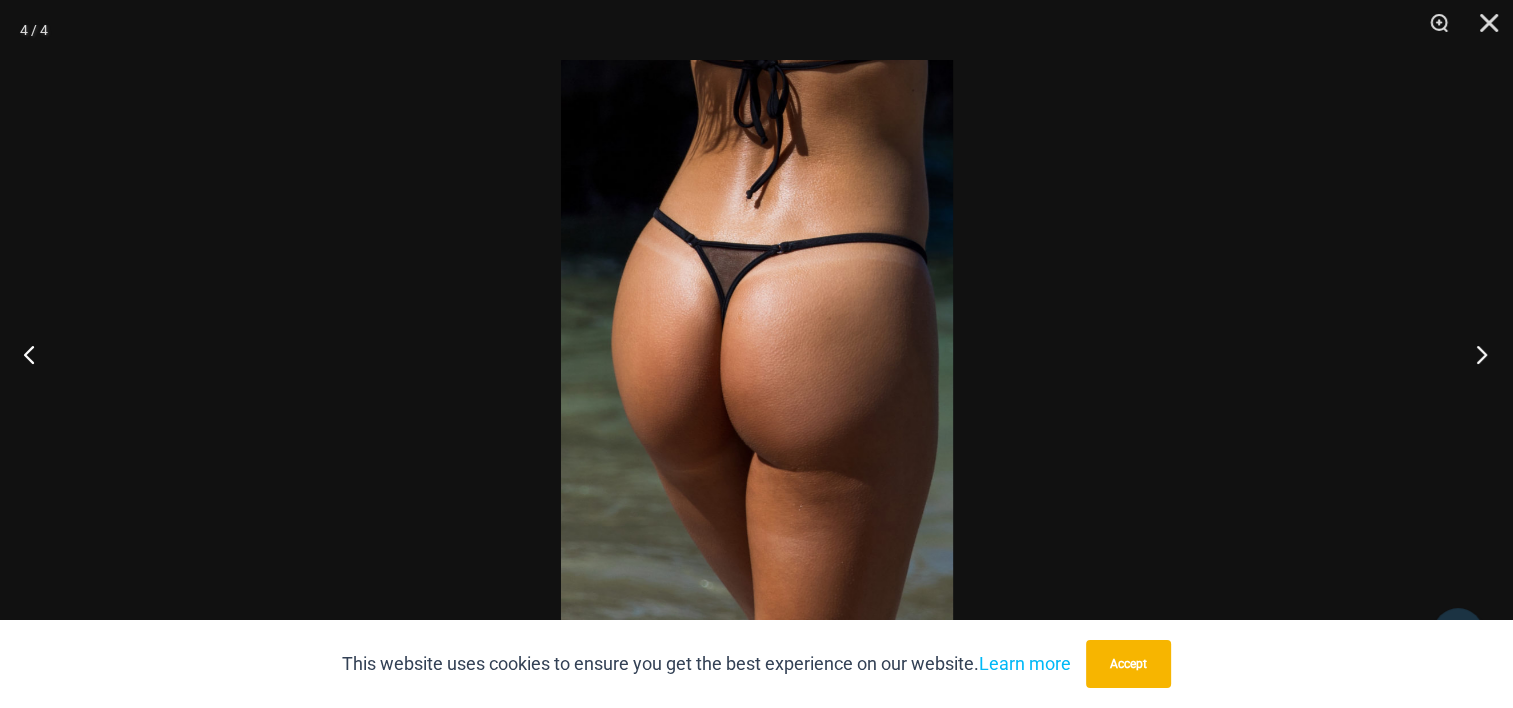 click at bounding box center [1475, 354] 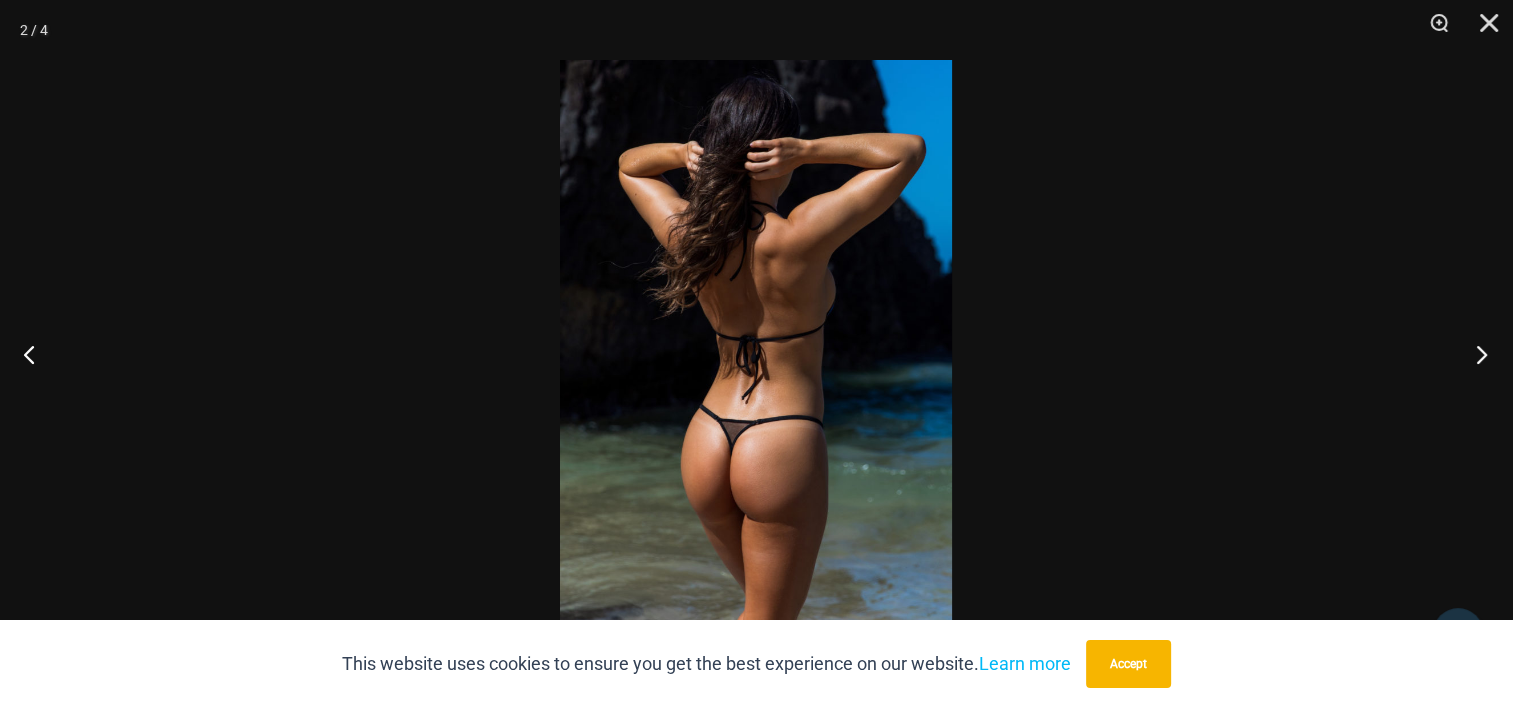 click at bounding box center [1475, 354] 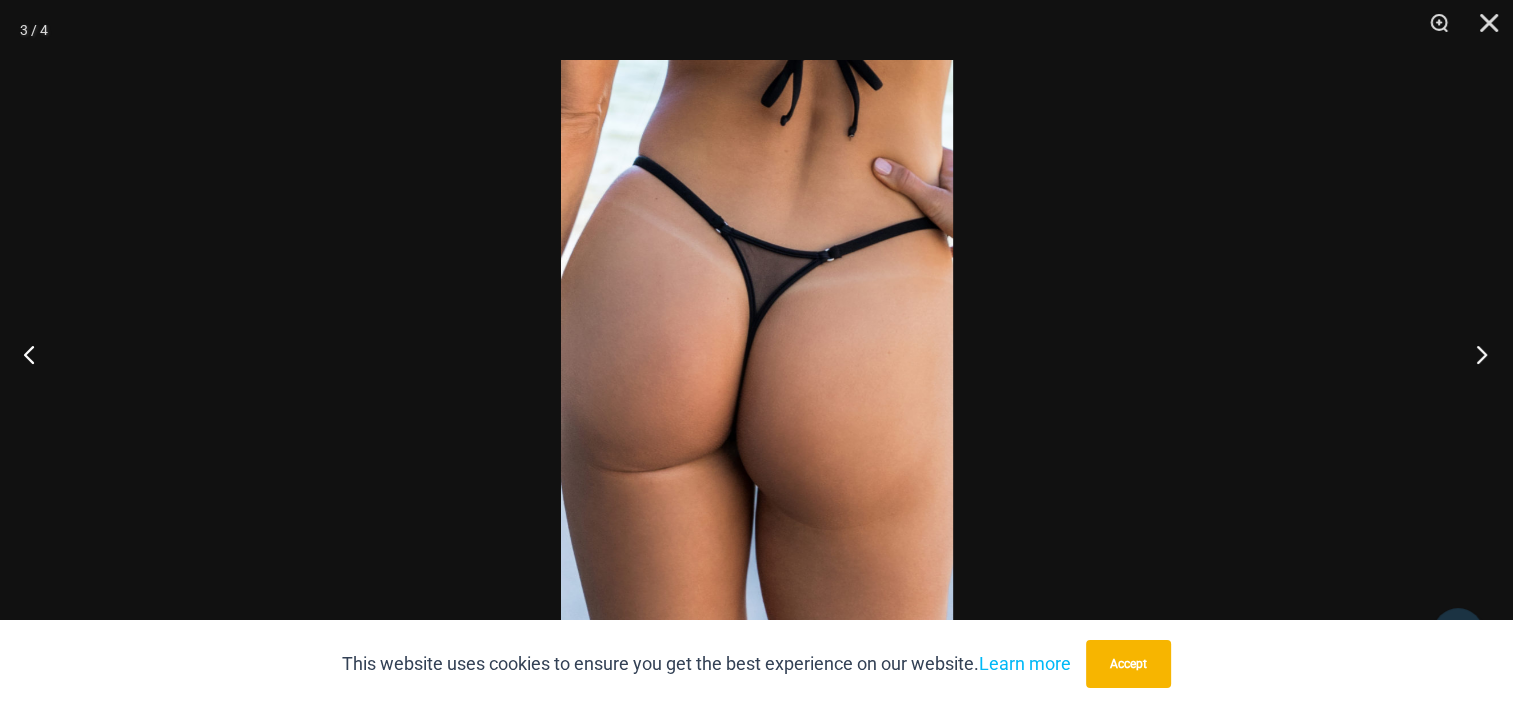 click at bounding box center (1475, 354) 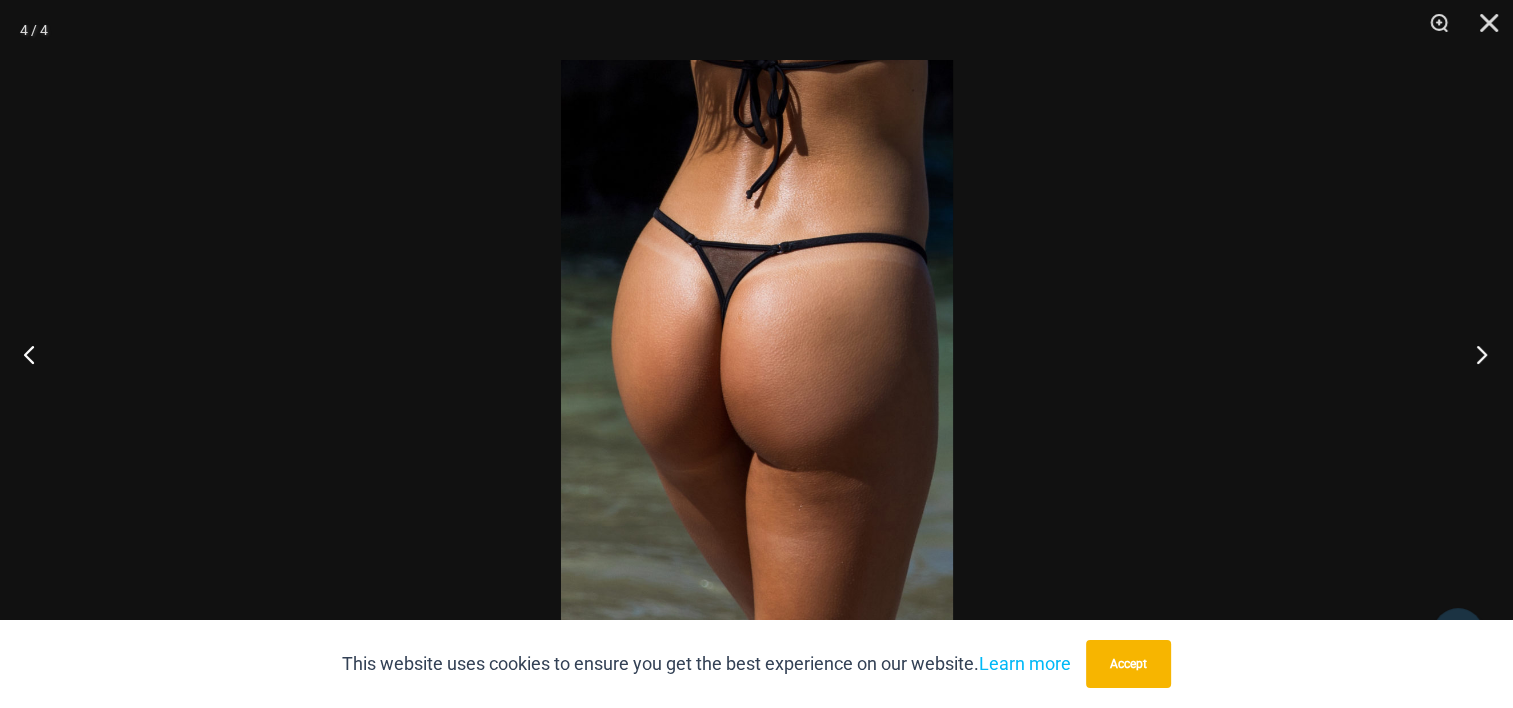 click at bounding box center (1475, 354) 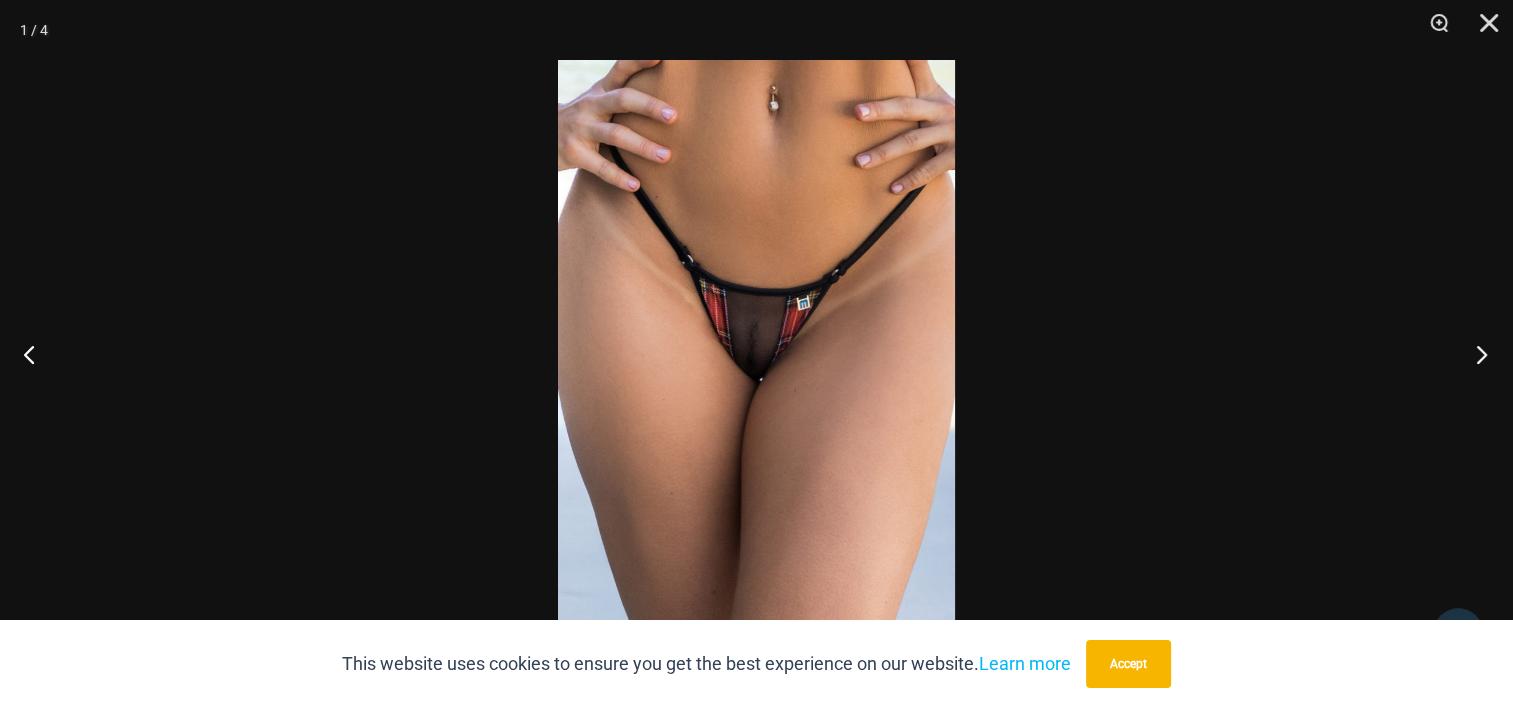 click at bounding box center (1475, 354) 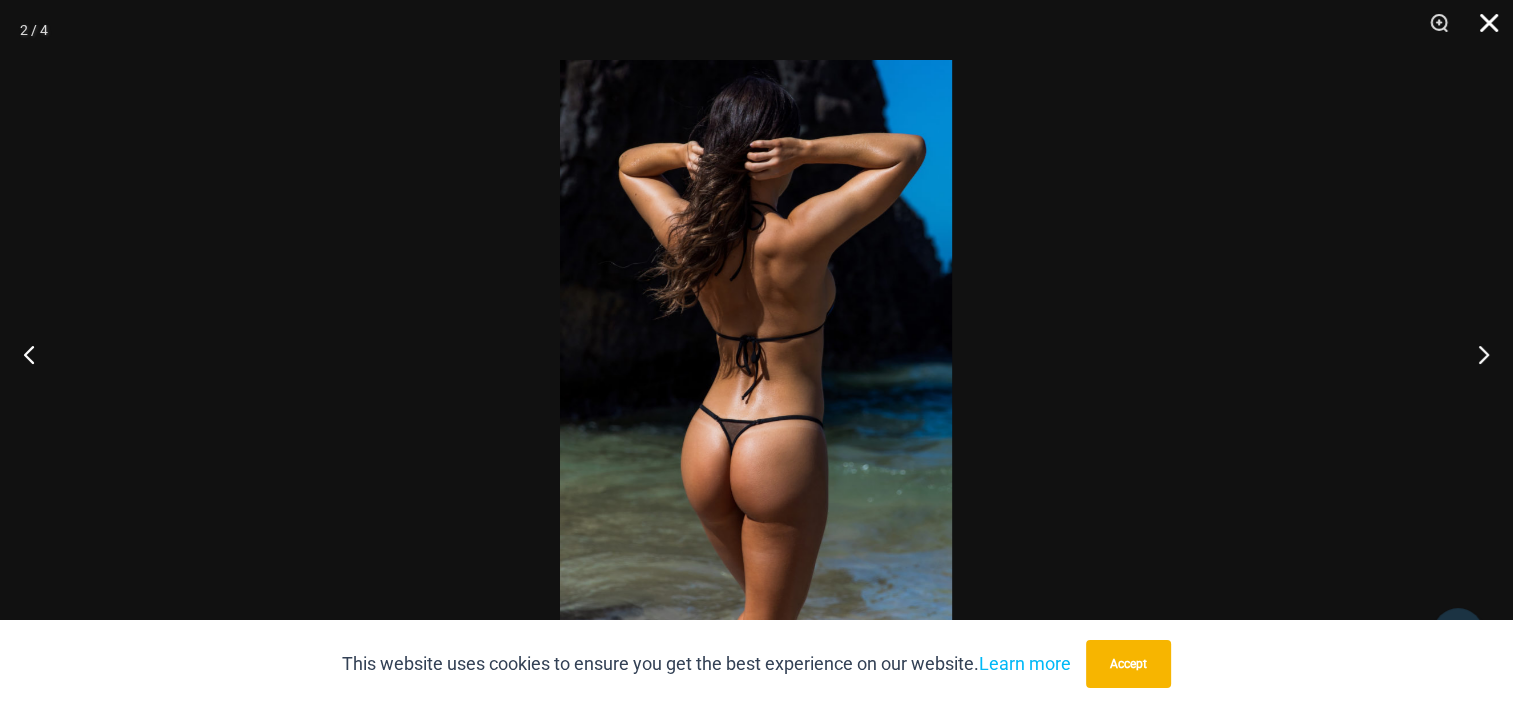 click at bounding box center [1482, 30] 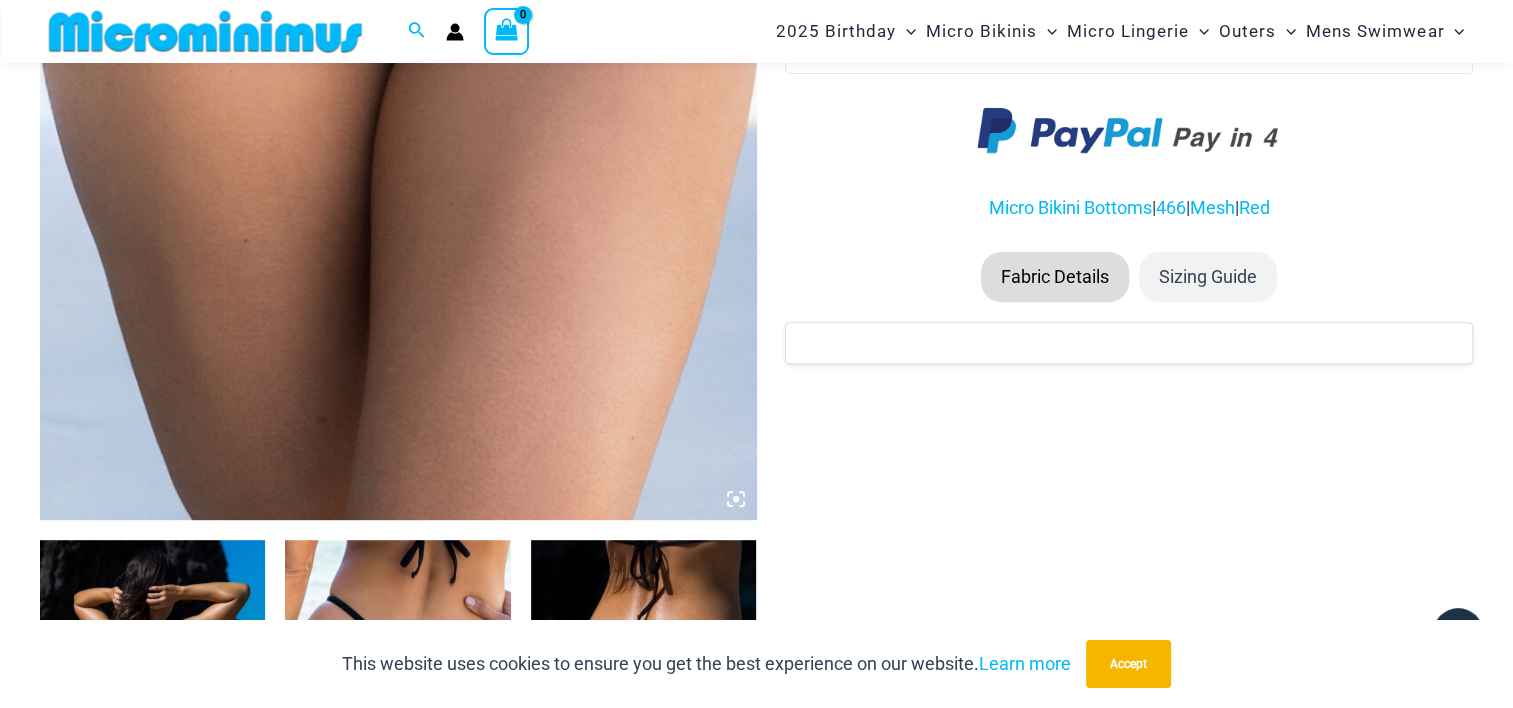 scroll, scrollTop: 330, scrollLeft: 0, axis: vertical 